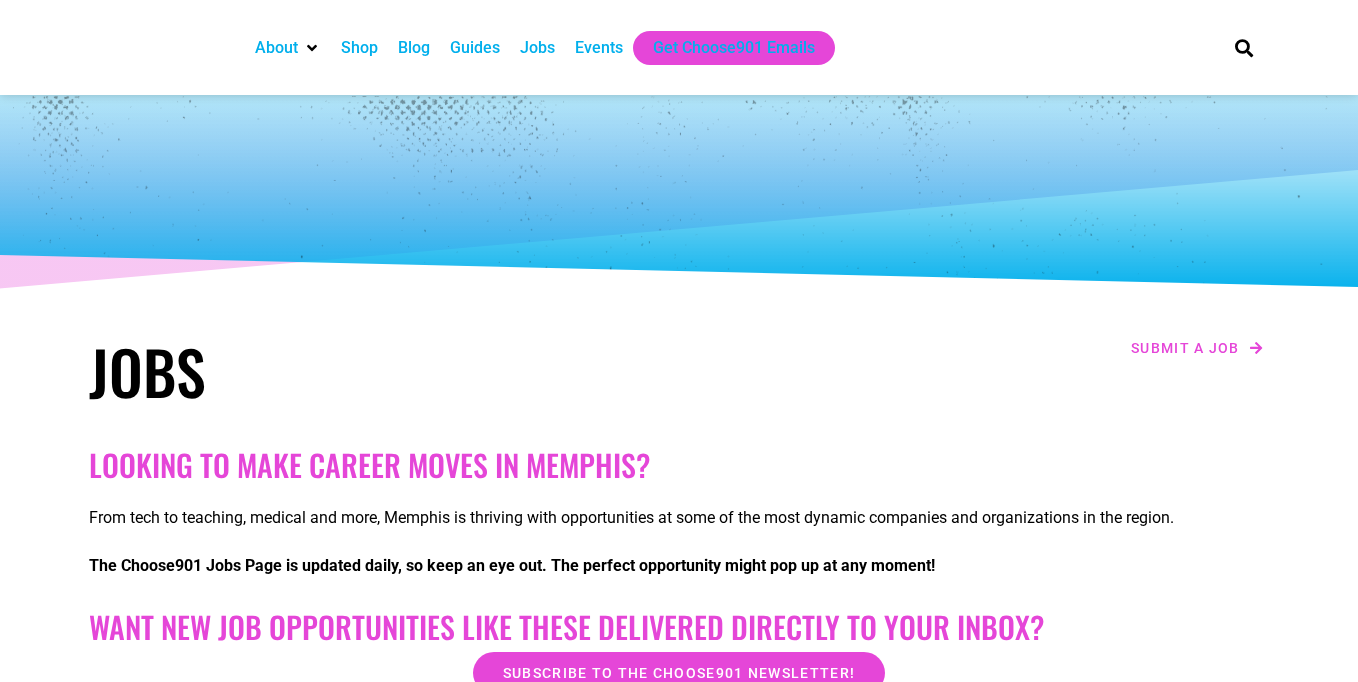 scroll, scrollTop: 746, scrollLeft: 0, axis: vertical 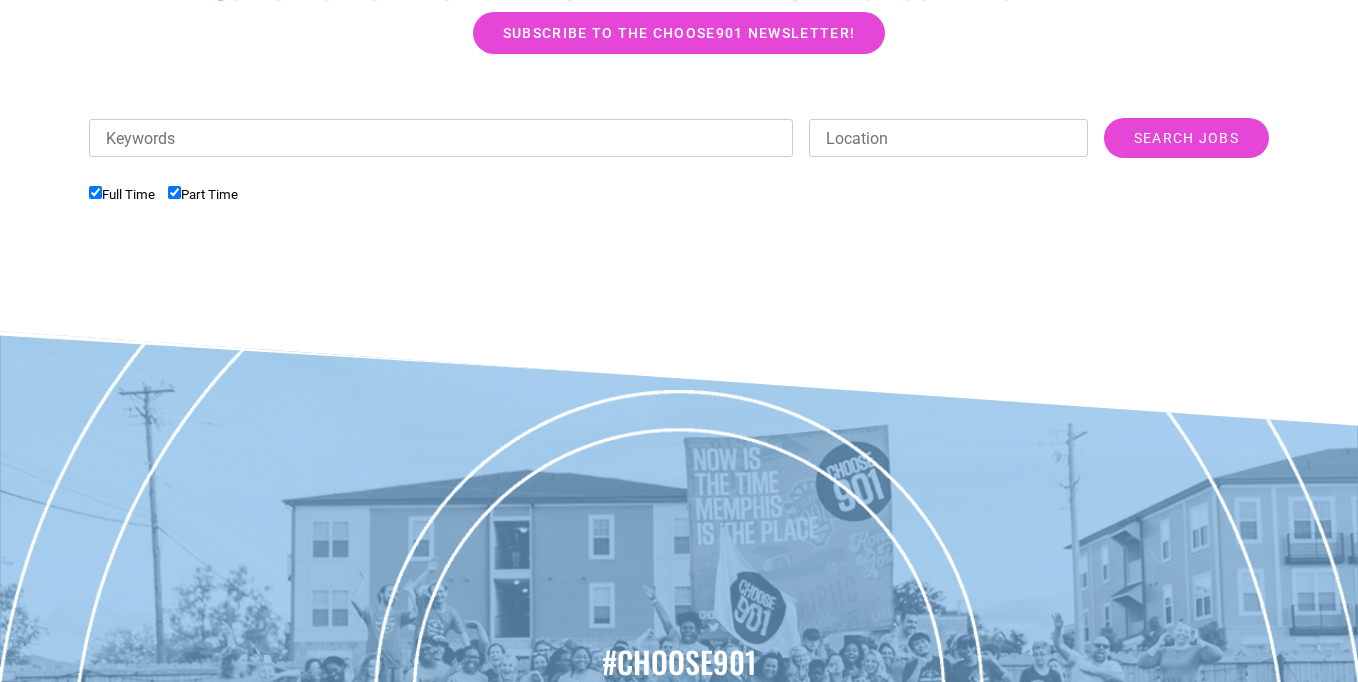 click on "Location" at bounding box center [948, 138] 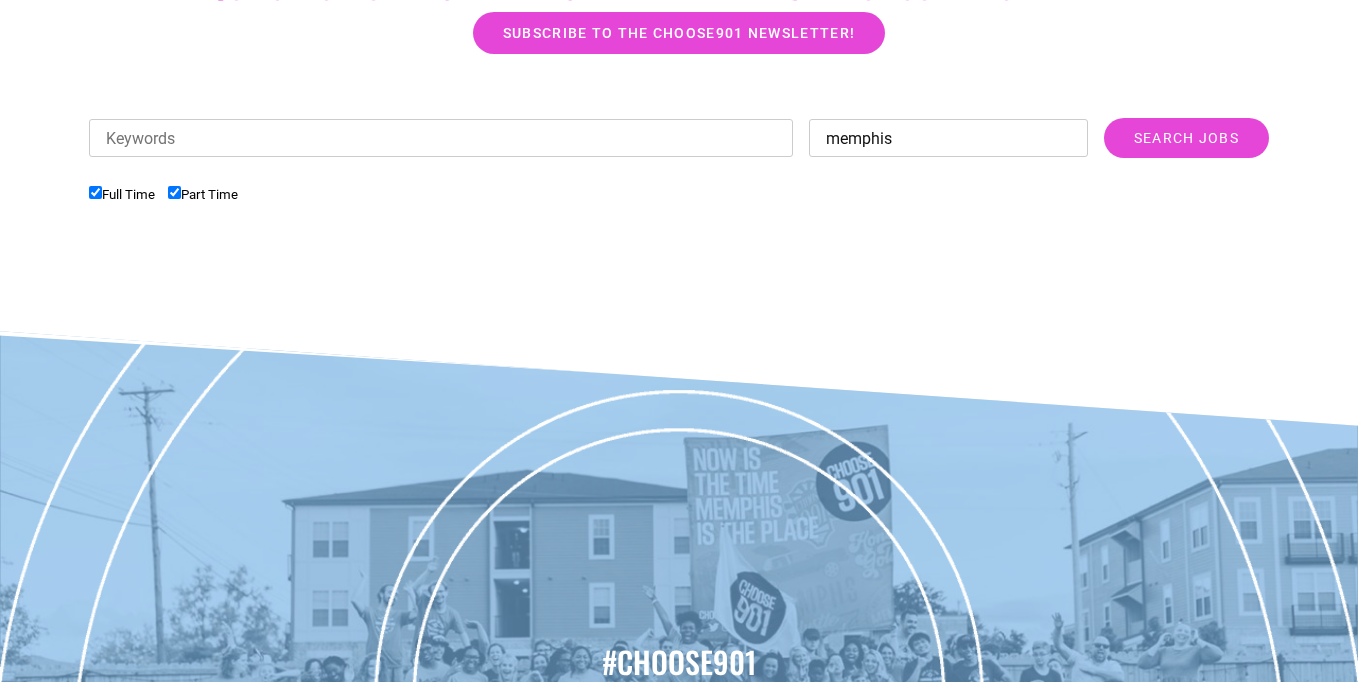 scroll, scrollTop: 635, scrollLeft: 0, axis: vertical 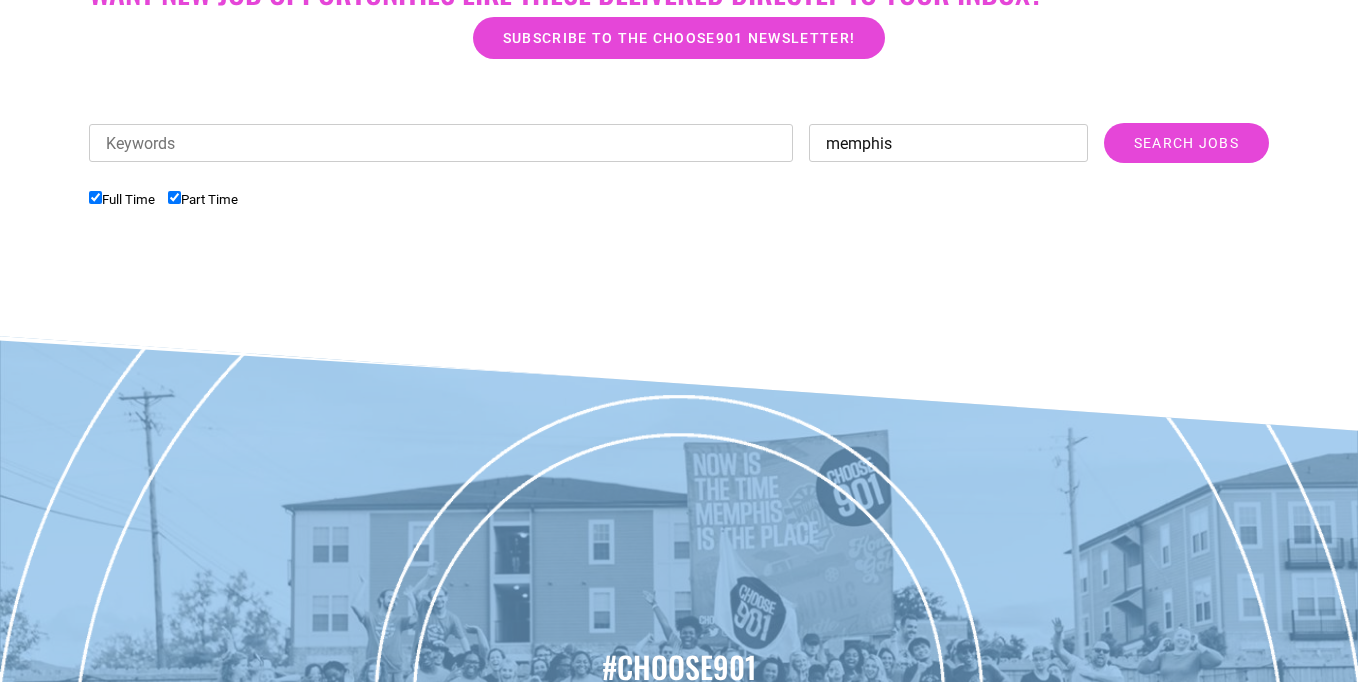 type on "memphis" 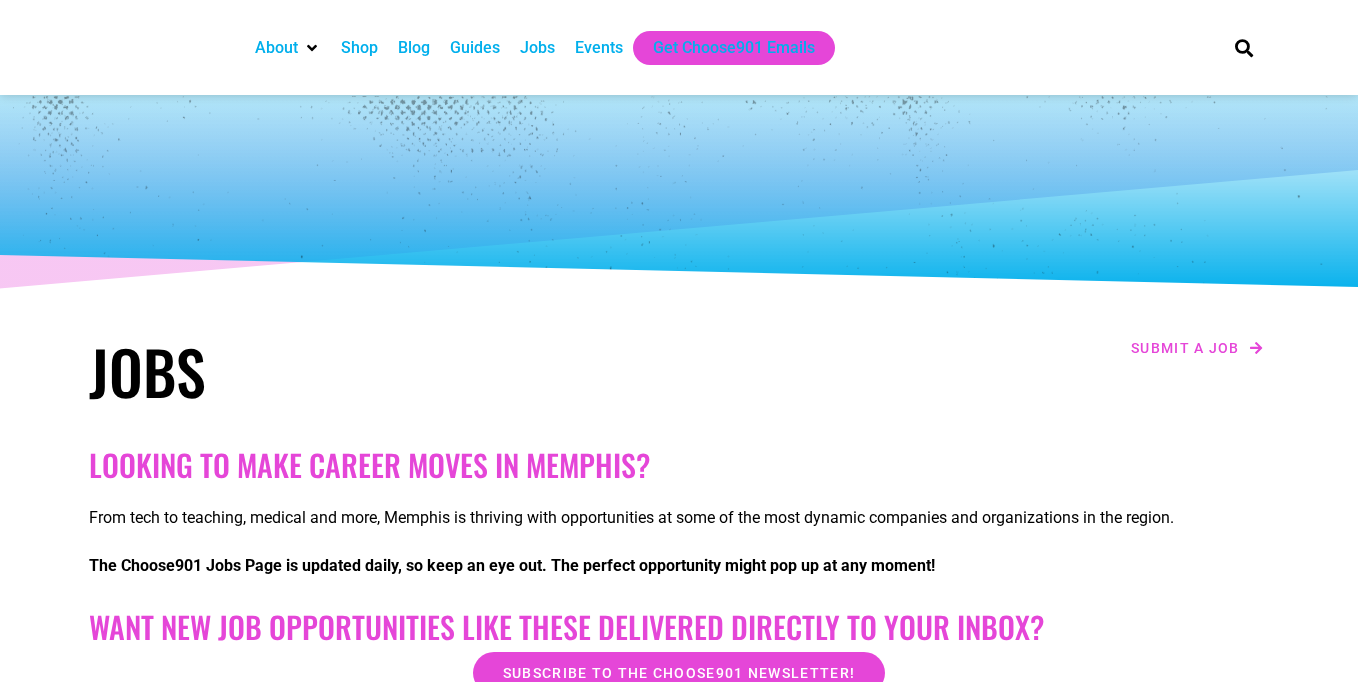 scroll, scrollTop: 0, scrollLeft: 0, axis: both 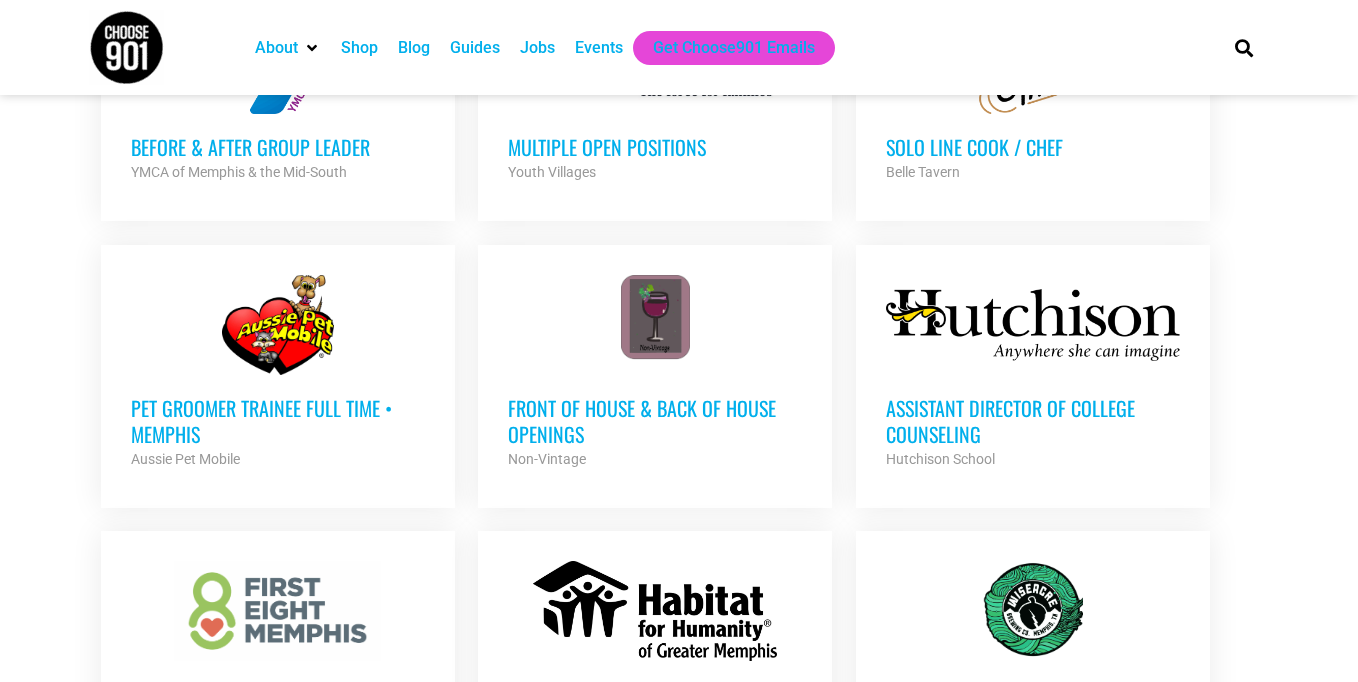 click at bounding box center (655, 325) 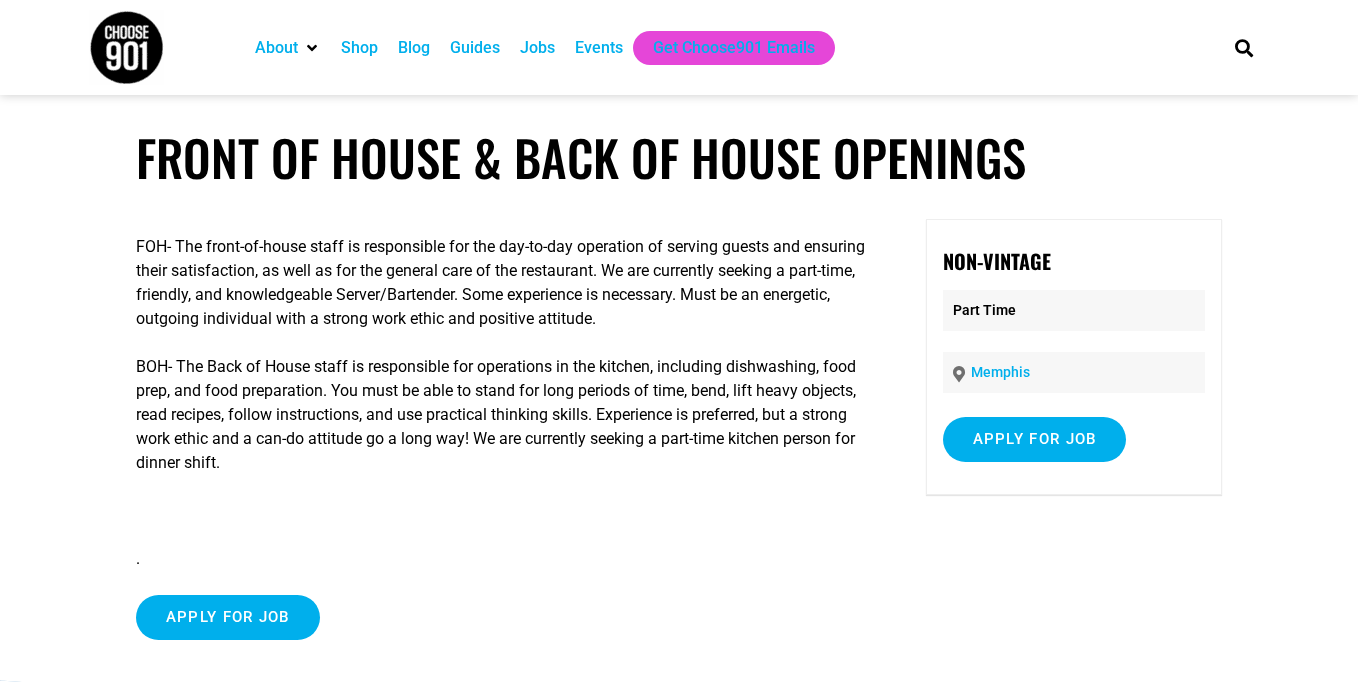 scroll, scrollTop: 0, scrollLeft: 0, axis: both 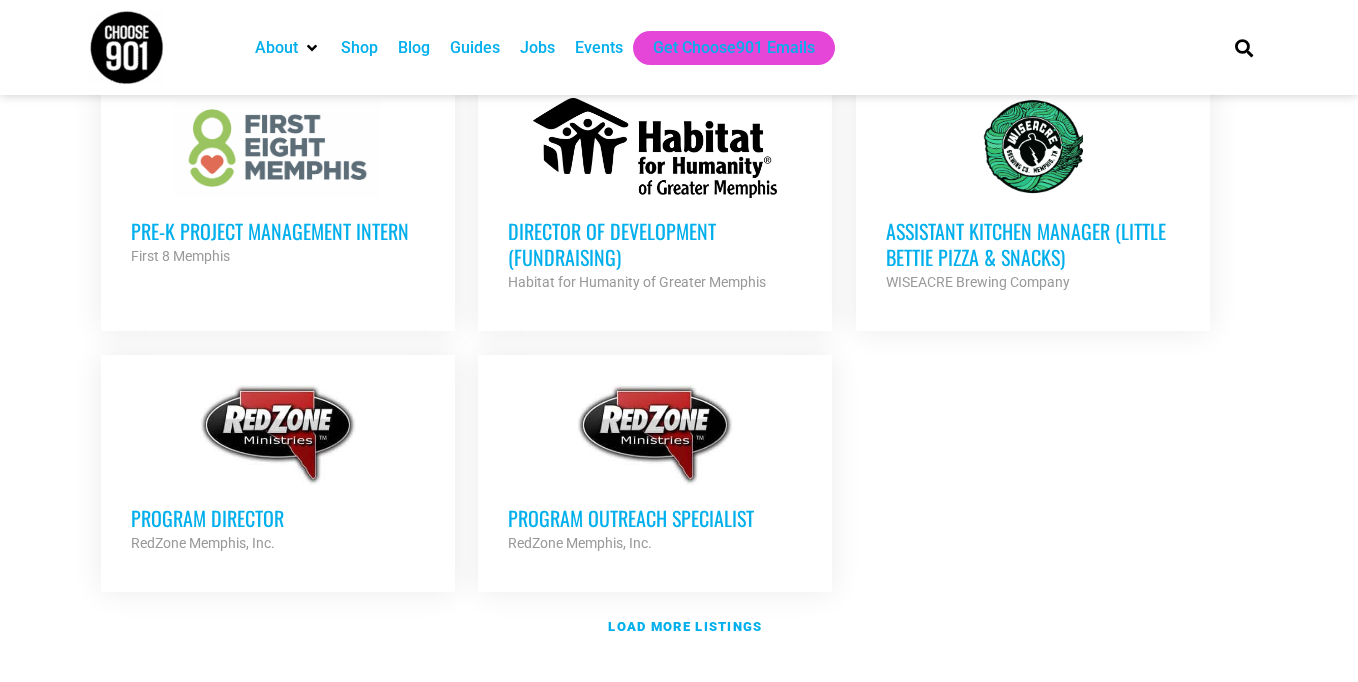 click on "Program Outreach Specialist
RedZone Memphis, Inc.
Partner Org" at bounding box center (655, 520) 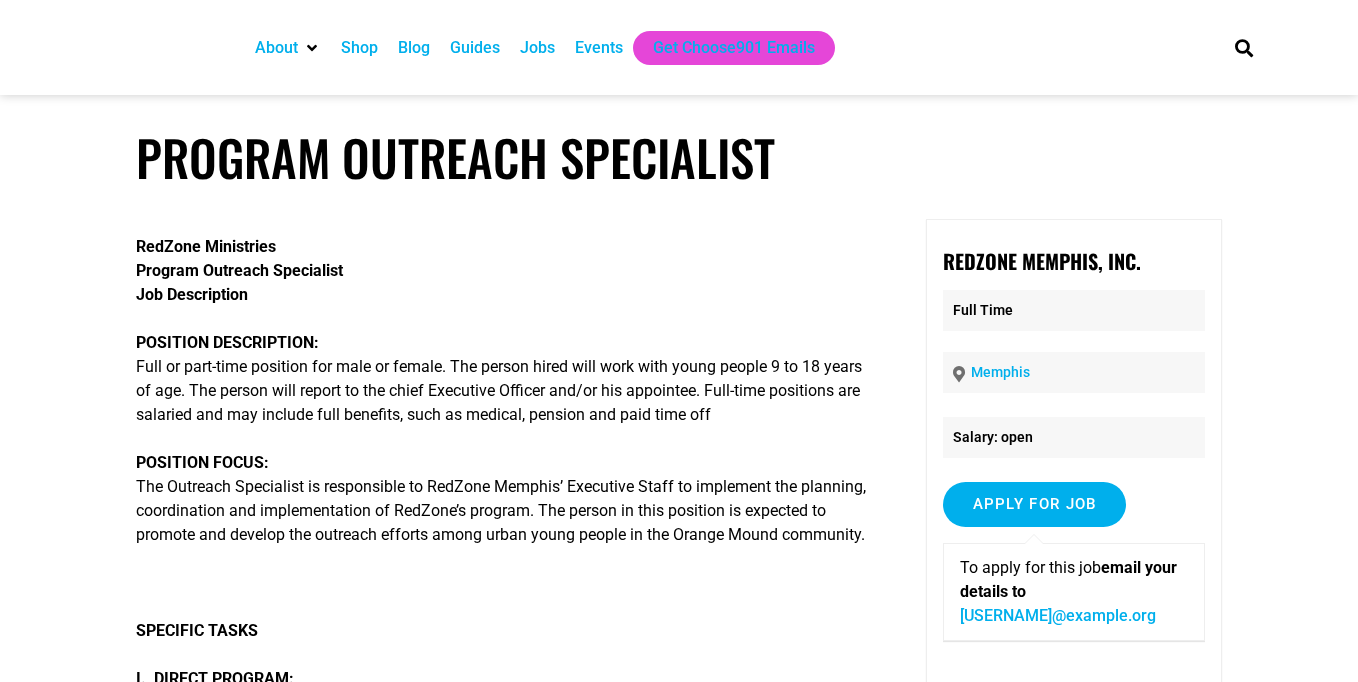 scroll, scrollTop: 0, scrollLeft: 0, axis: both 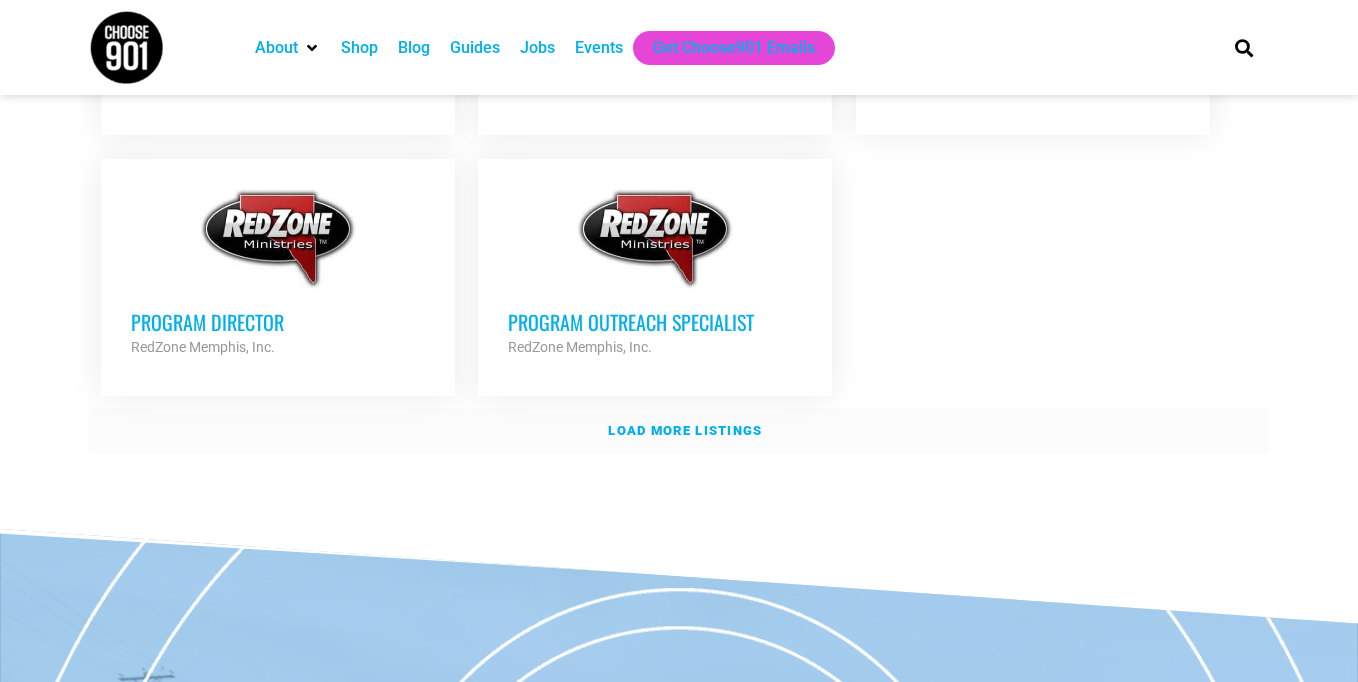 click on "Load more listings" at bounding box center [679, 431] 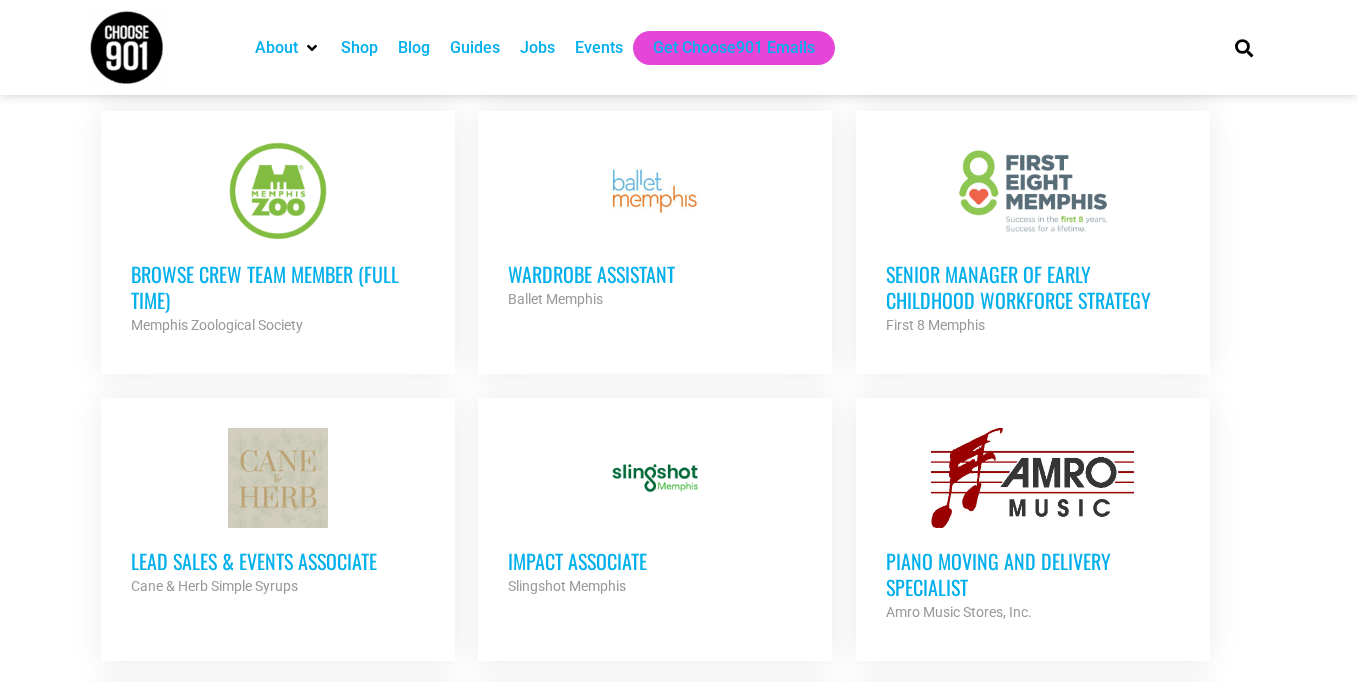 scroll, scrollTop: 2677, scrollLeft: 0, axis: vertical 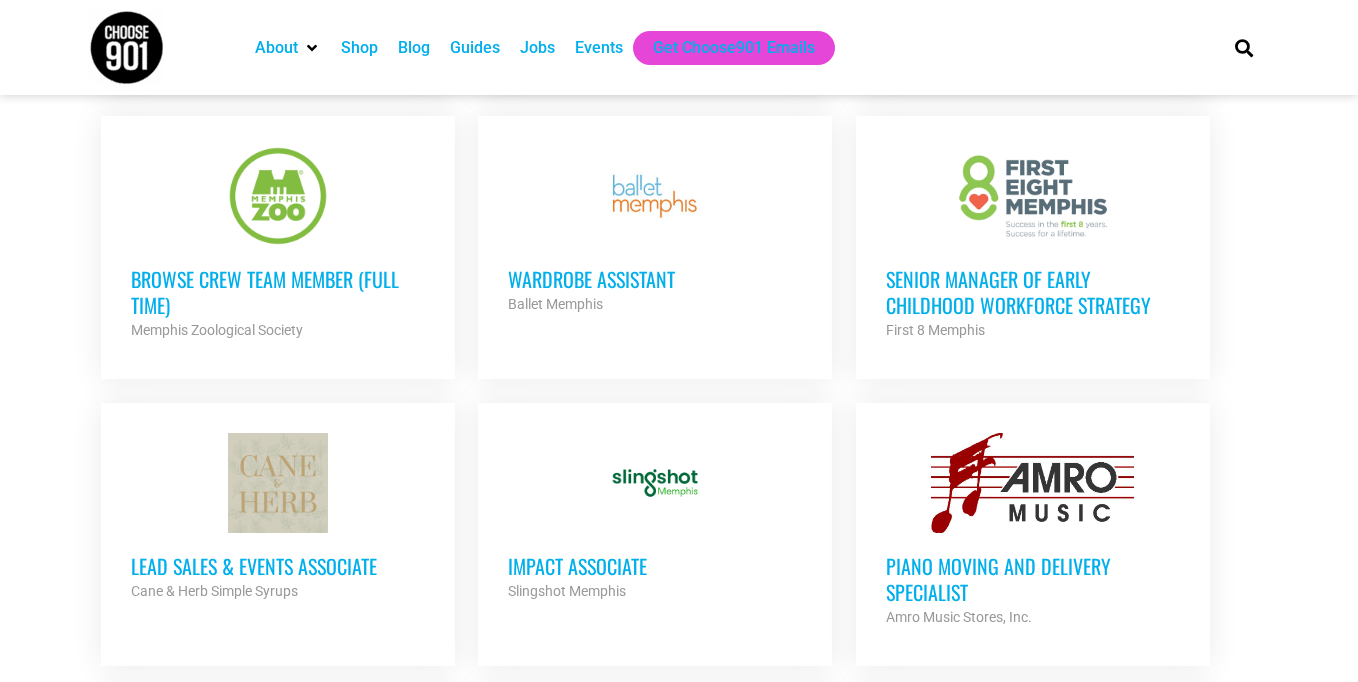click on "Impact Associate" at bounding box center [655, 566] 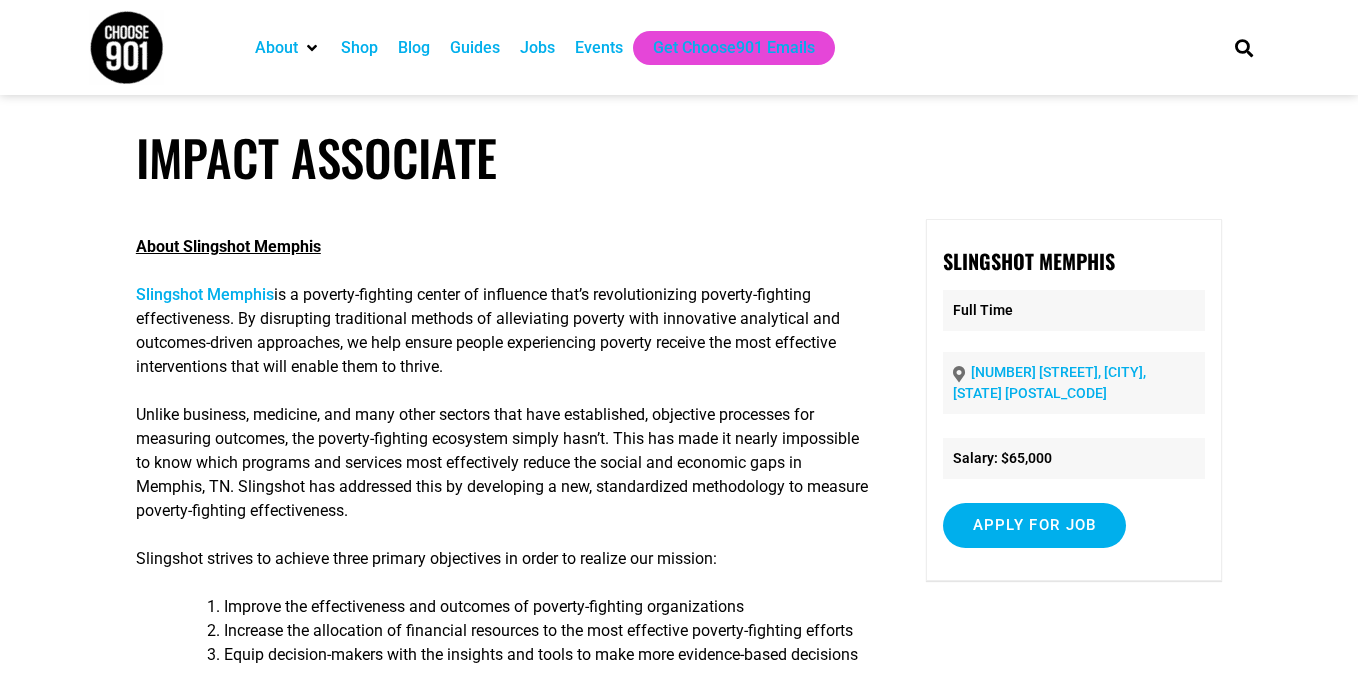 scroll, scrollTop: 0, scrollLeft: 0, axis: both 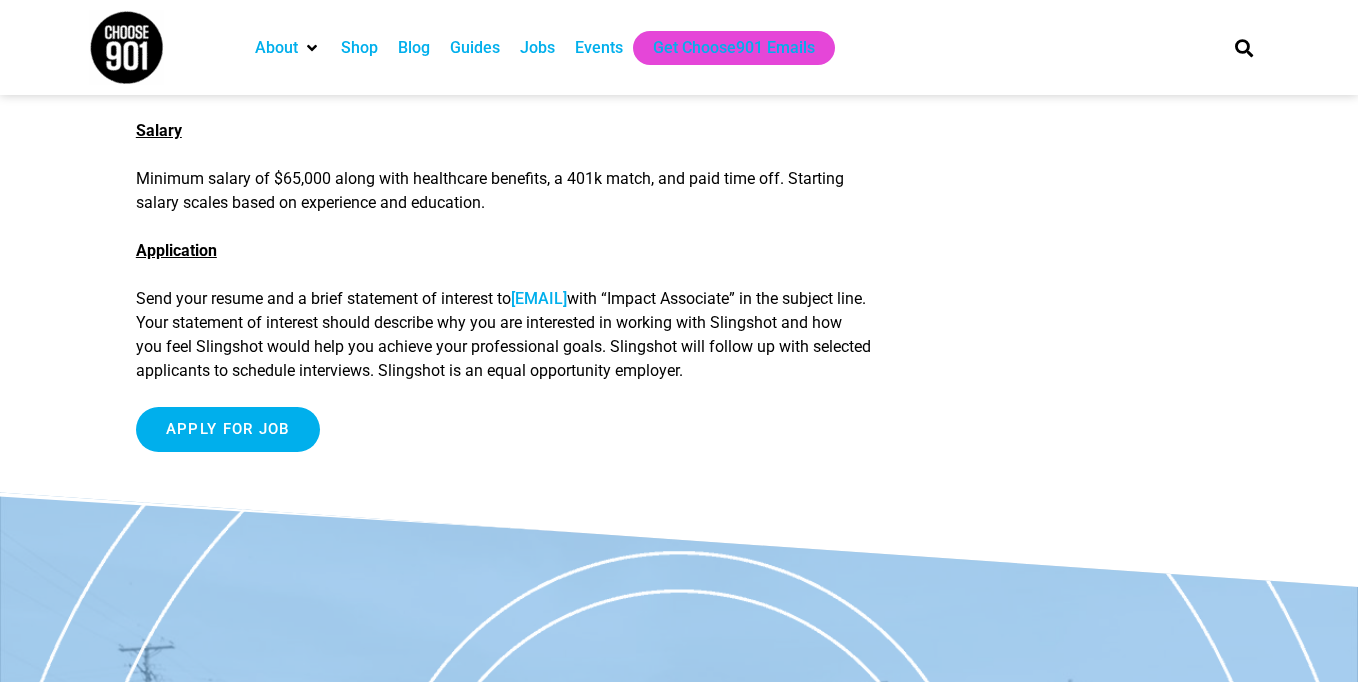 drag, startPoint x: 525, startPoint y: 347, endPoint x: 758, endPoint y: 356, distance: 233.17375 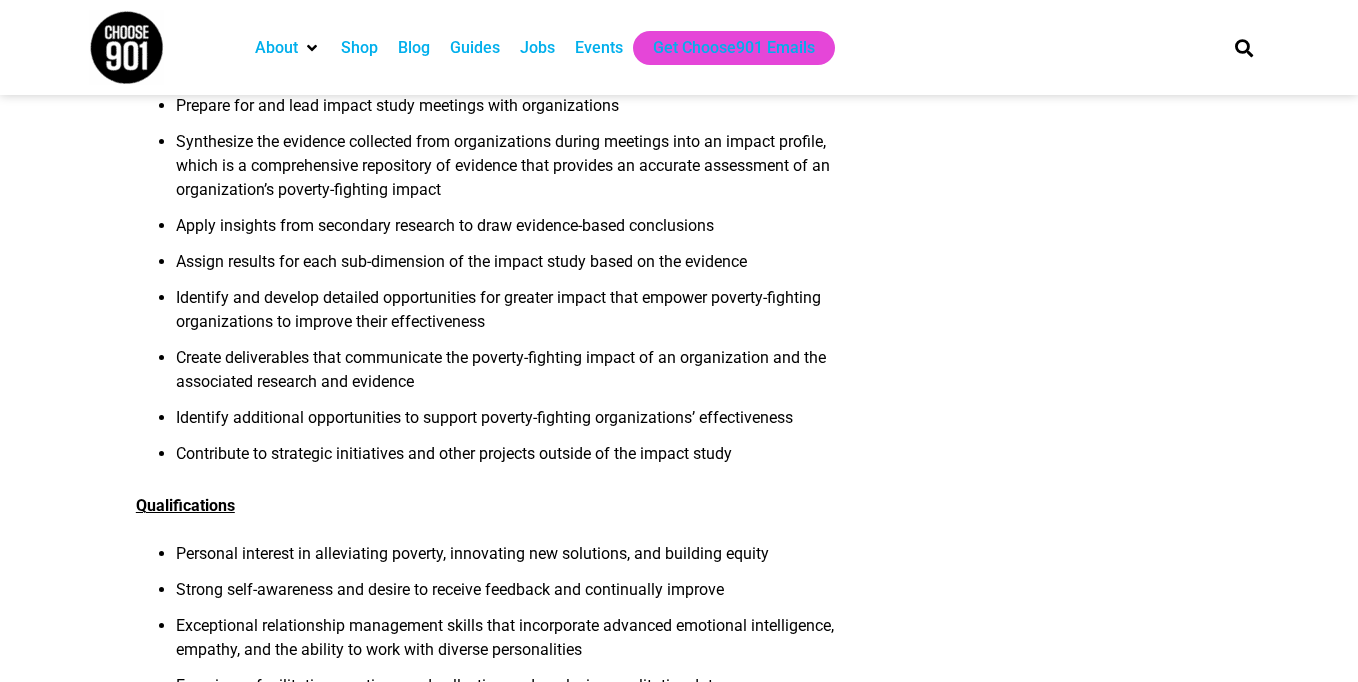 scroll, scrollTop: 1126, scrollLeft: 0, axis: vertical 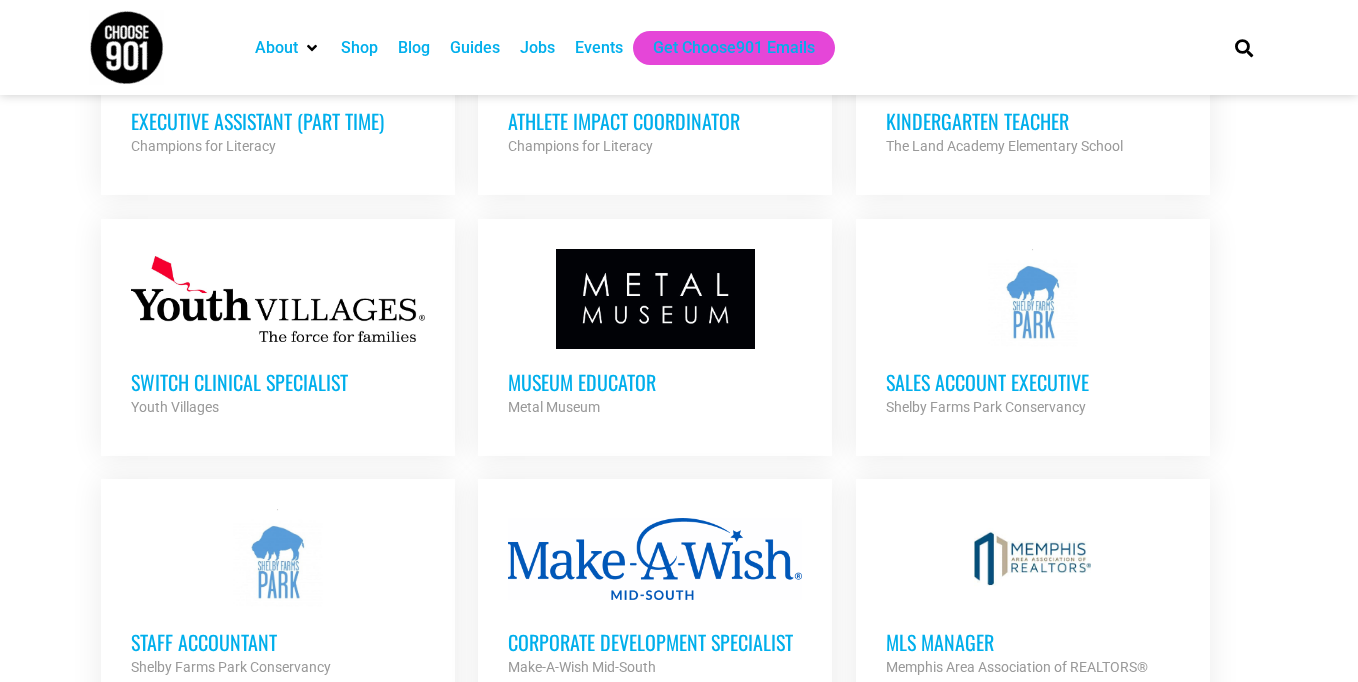 click on "Metal Museum" at bounding box center (554, 407) 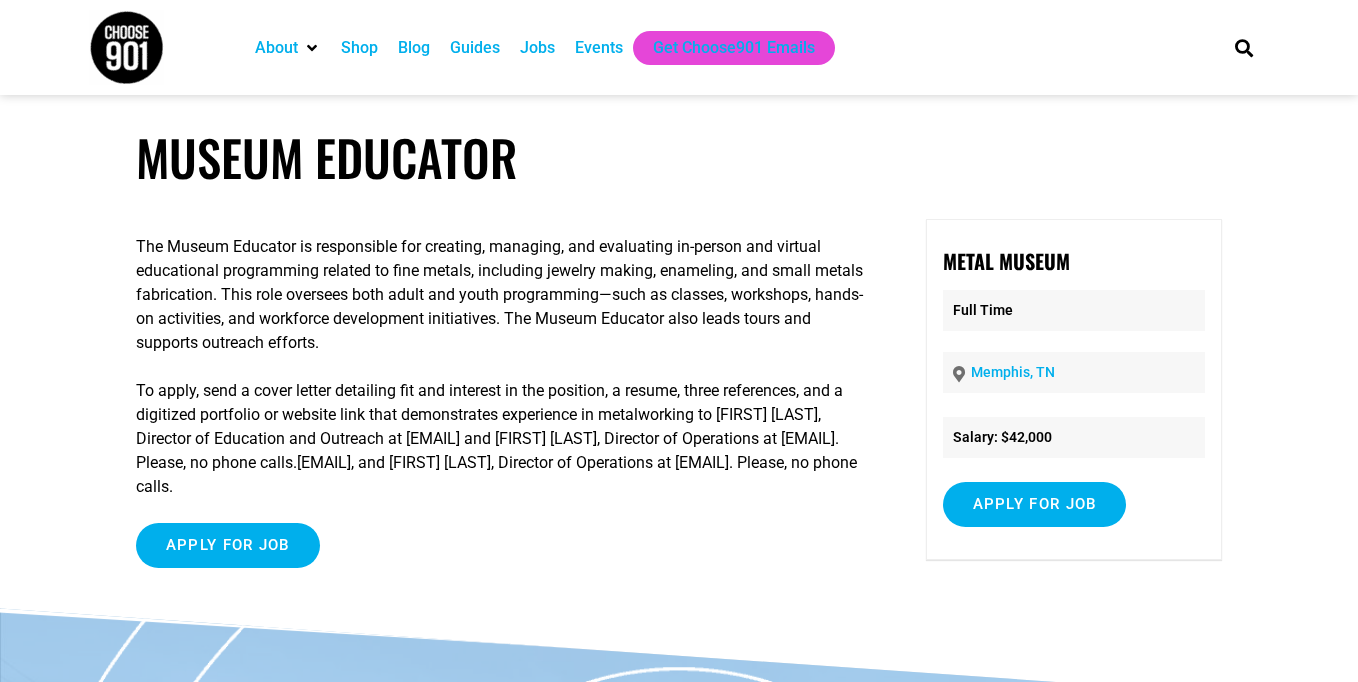 scroll, scrollTop: 0, scrollLeft: 0, axis: both 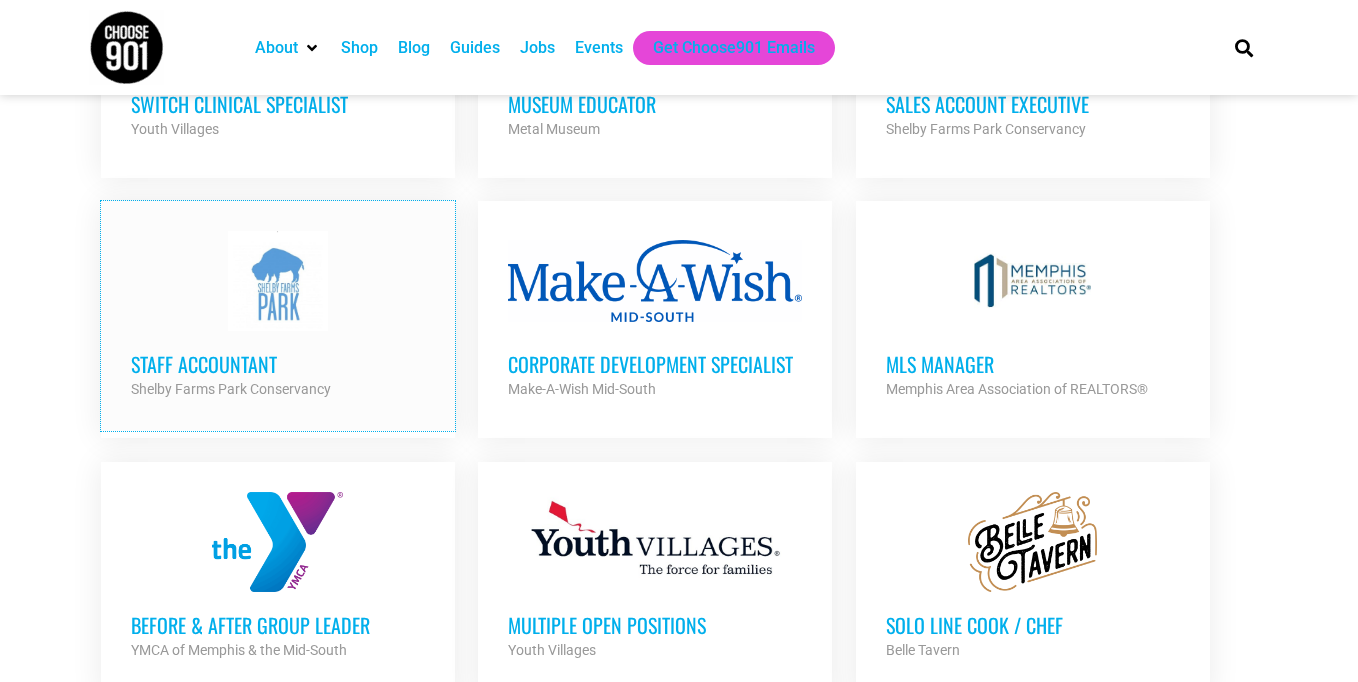 click on "Staff Accountant" at bounding box center (278, 364) 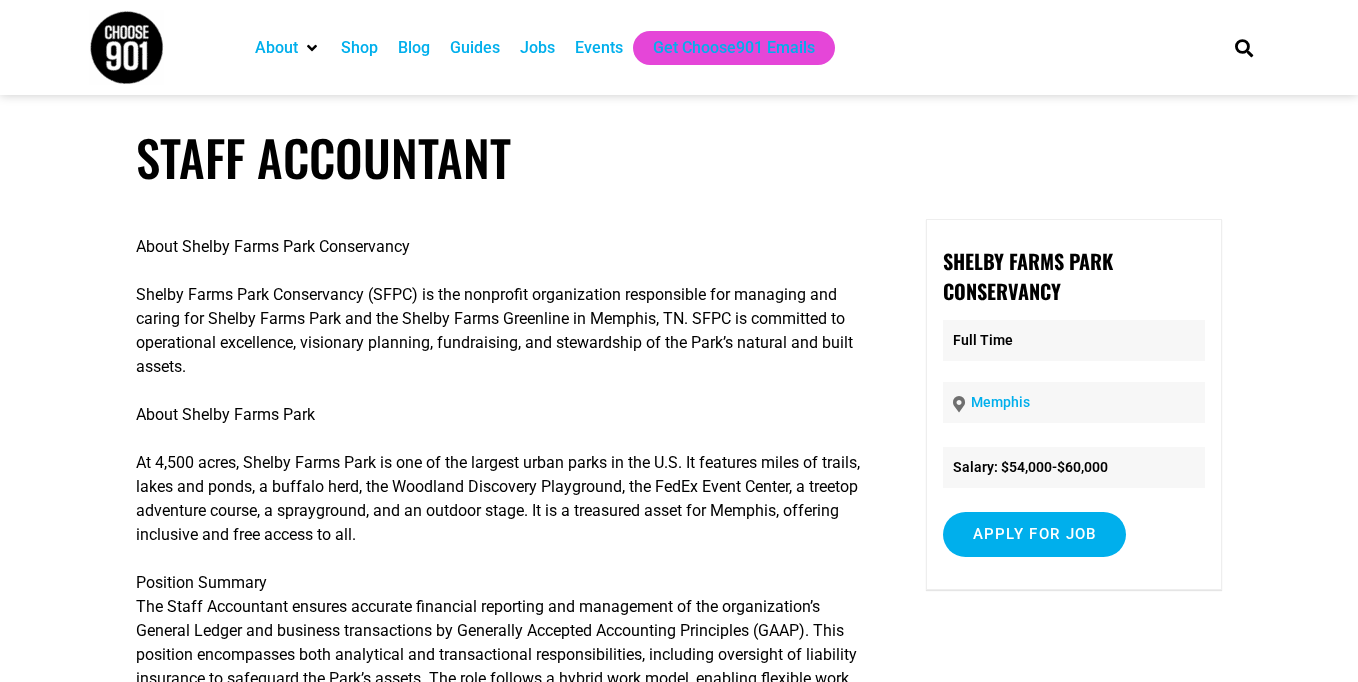 scroll, scrollTop: 0, scrollLeft: 0, axis: both 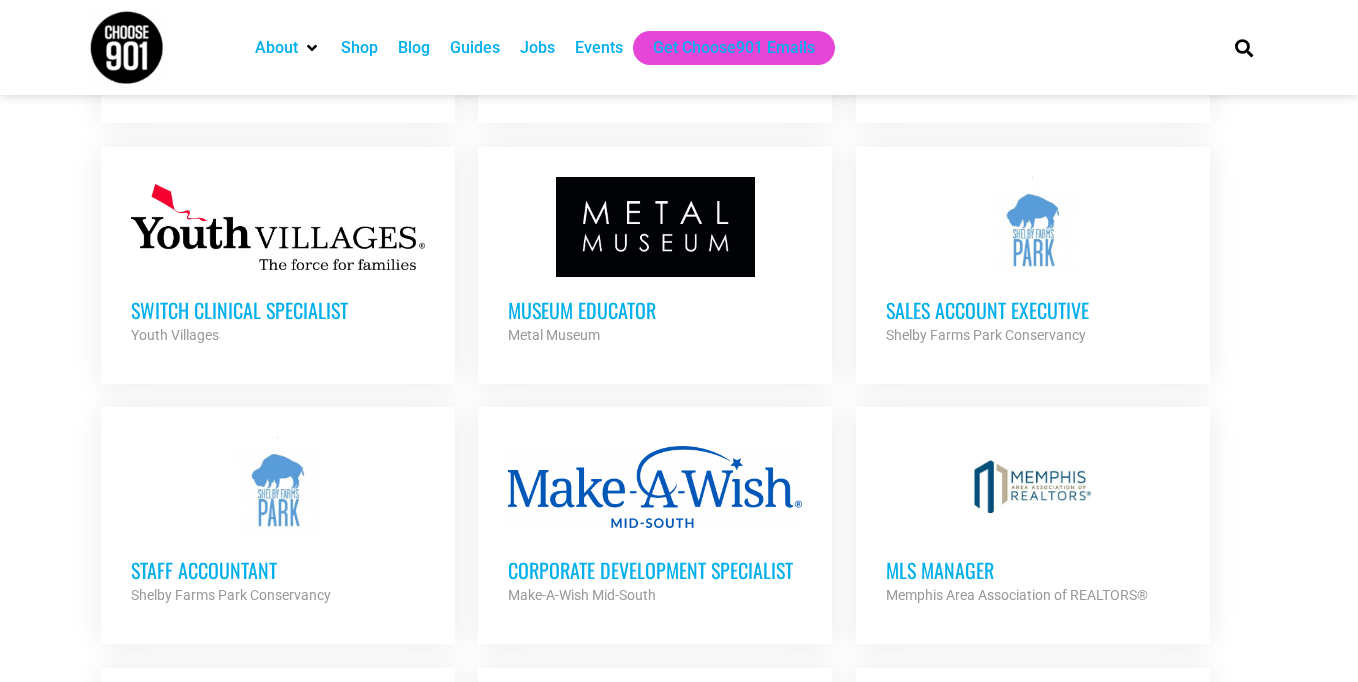 click on "MLS Manager
[ORG]
Partner Org" at bounding box center [1033, 572] 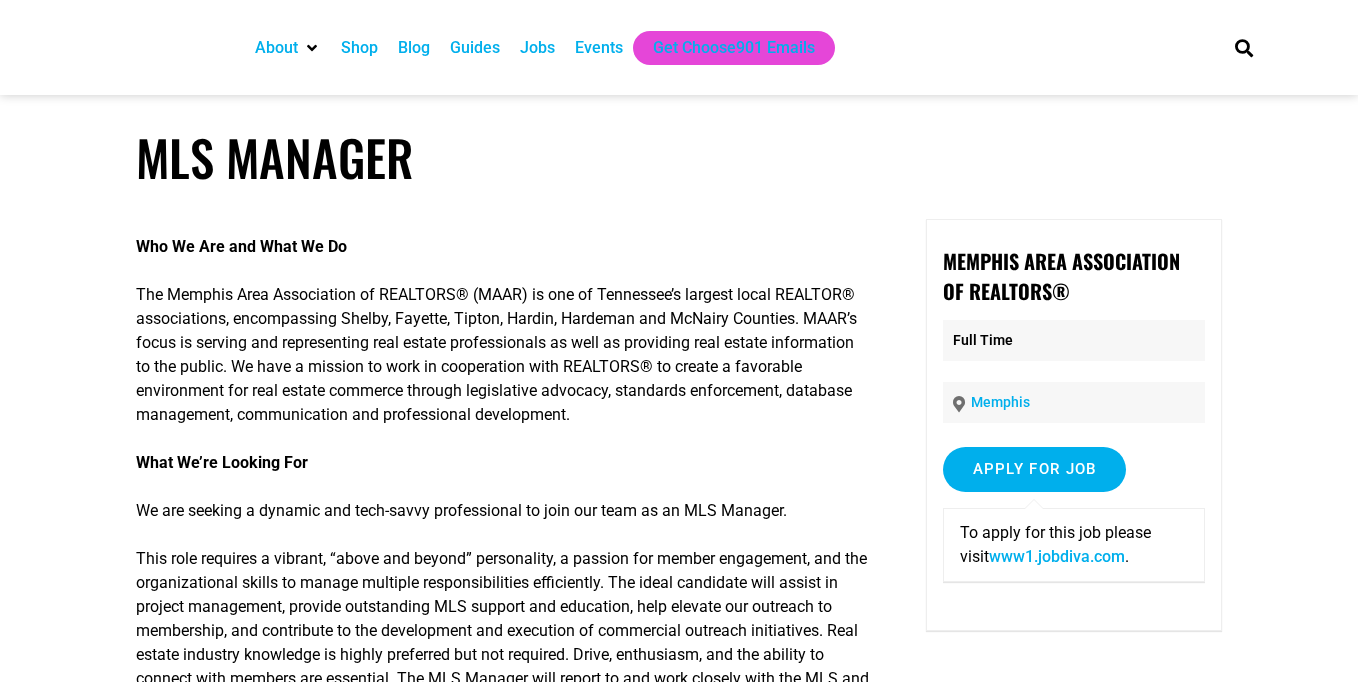 scroll, scrollTop: 0, scrollLeft: 0, axis: both 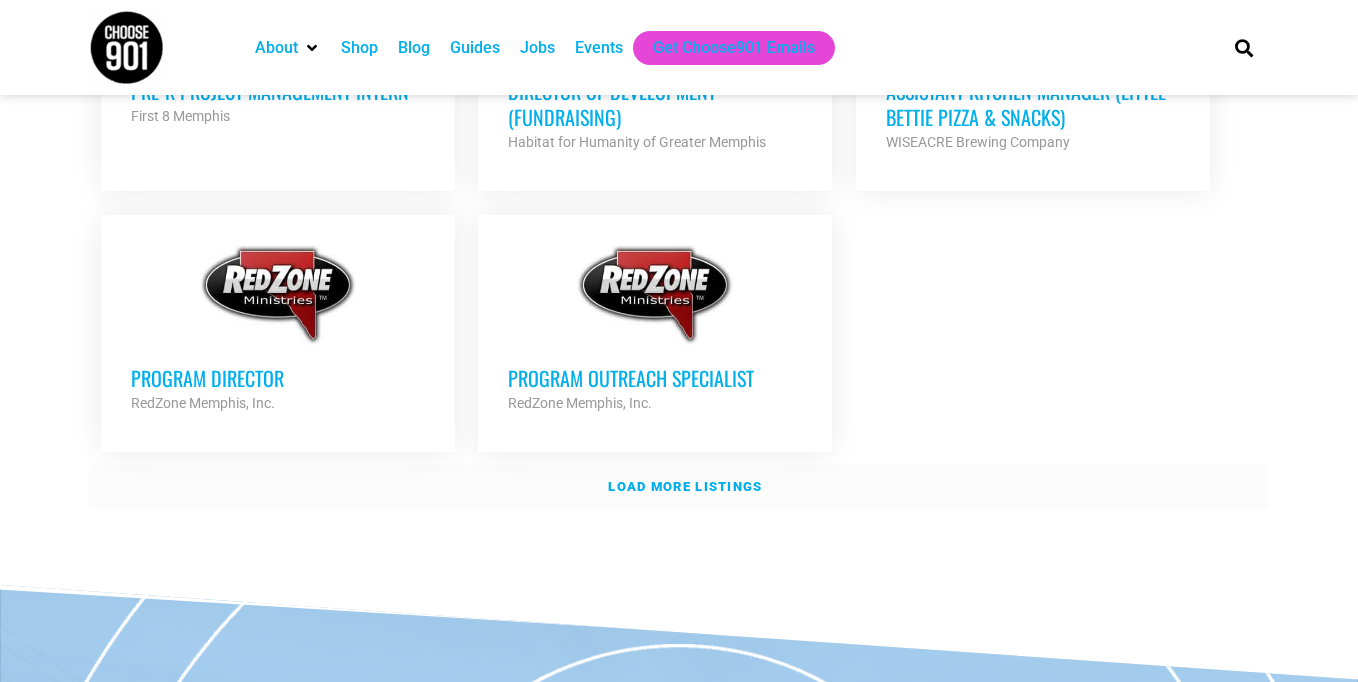 click on "Load more listings" at bounding box center [685, 486] 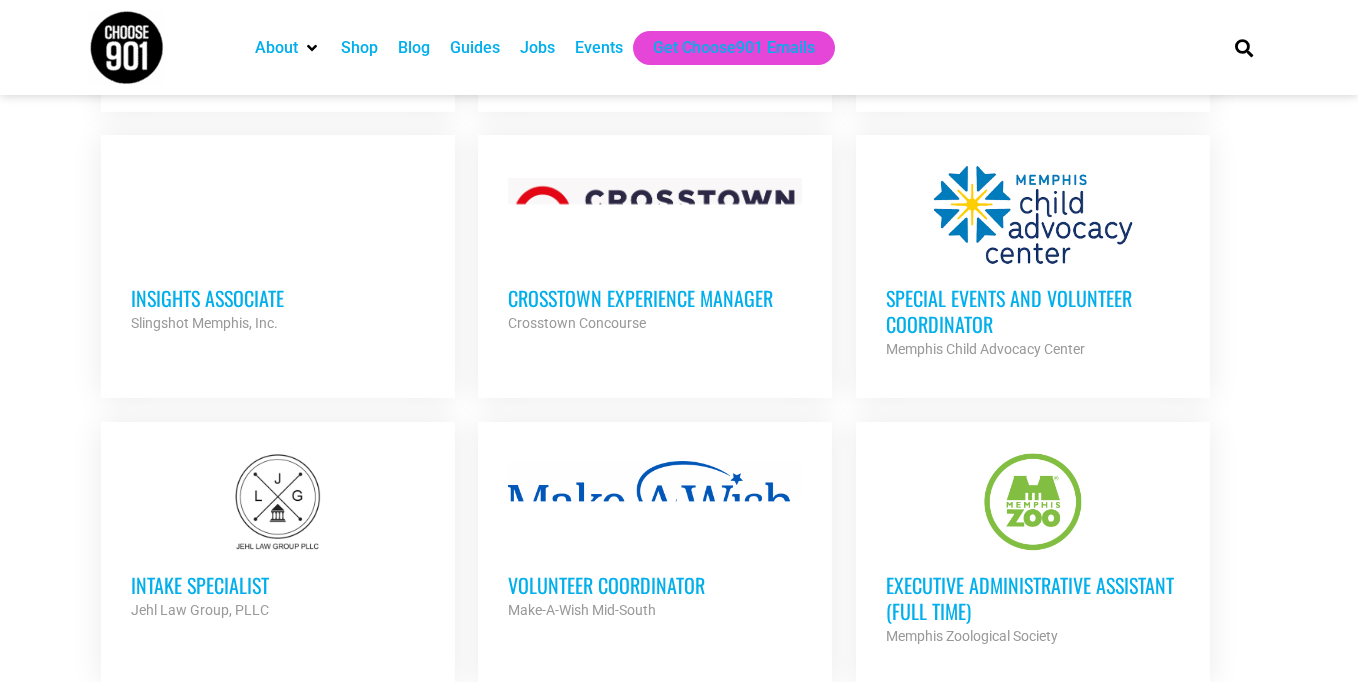 scroll, scrollTop: 3228, scrollLeft: 0, axis: vertical 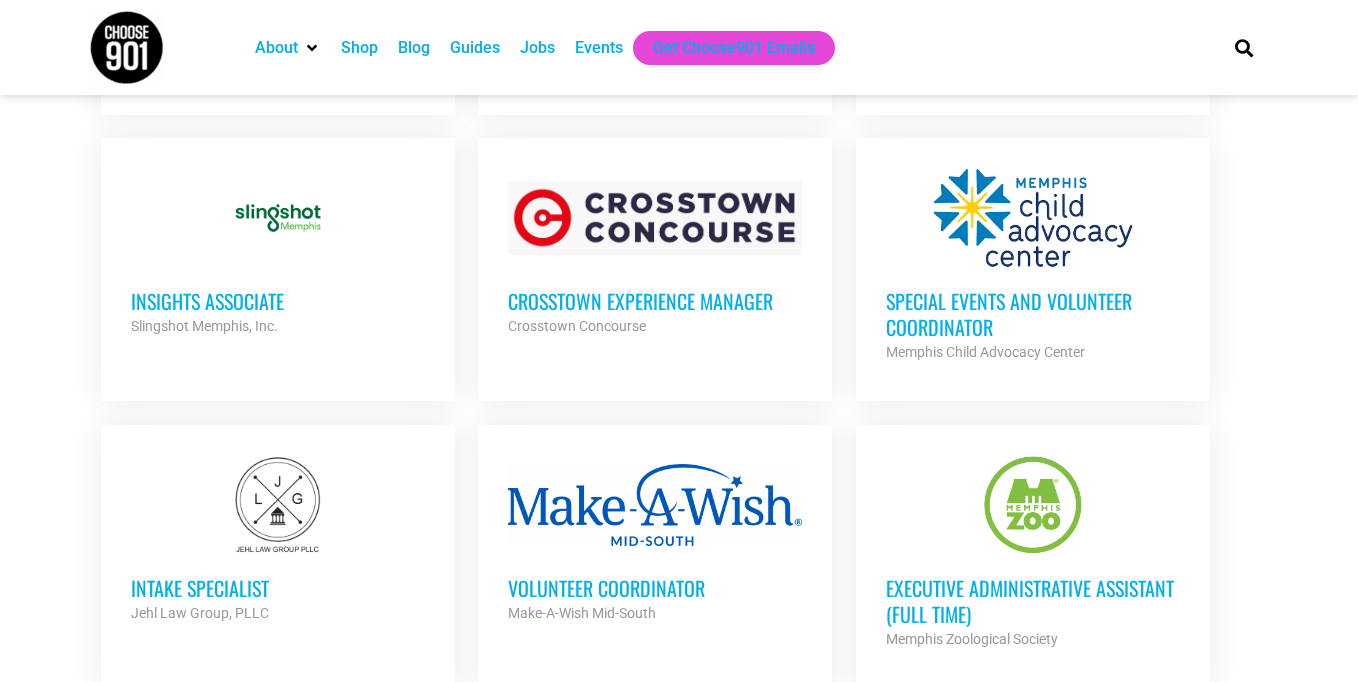 click at bounding box center [1033, 505] 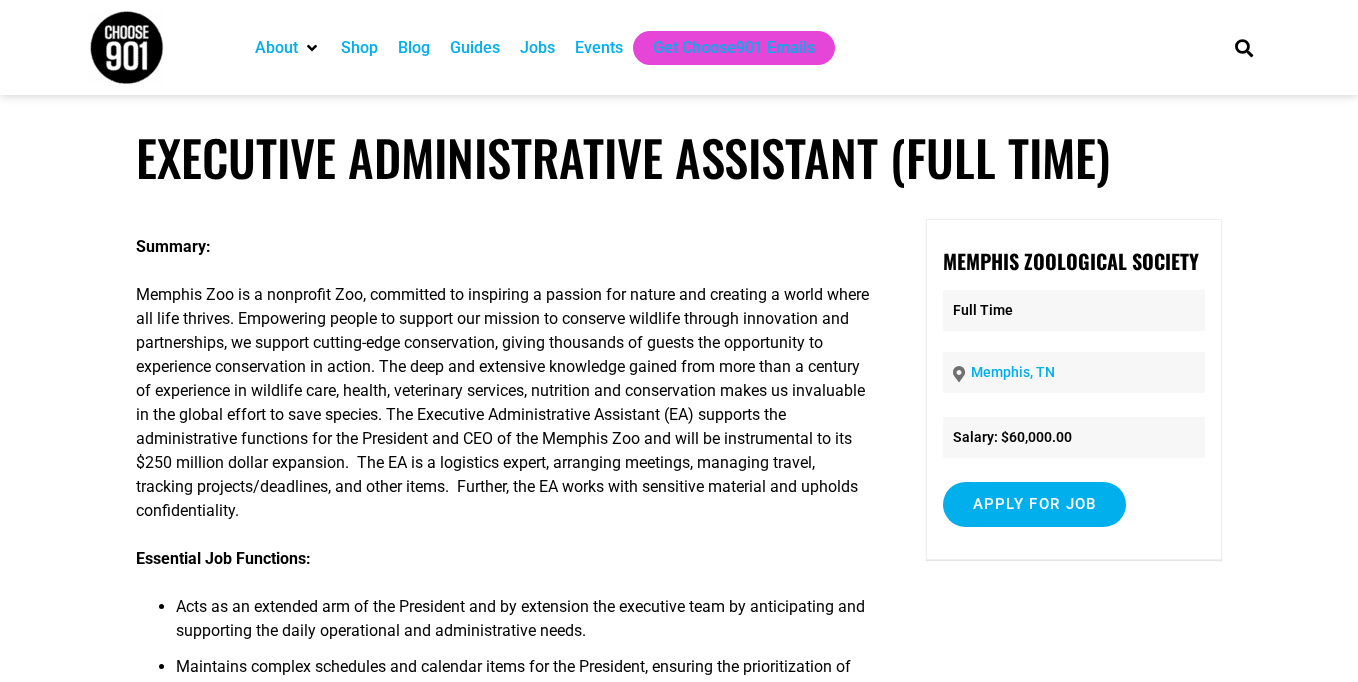scroll, scrollTop: 0, scrollLeft: 0, axis: both 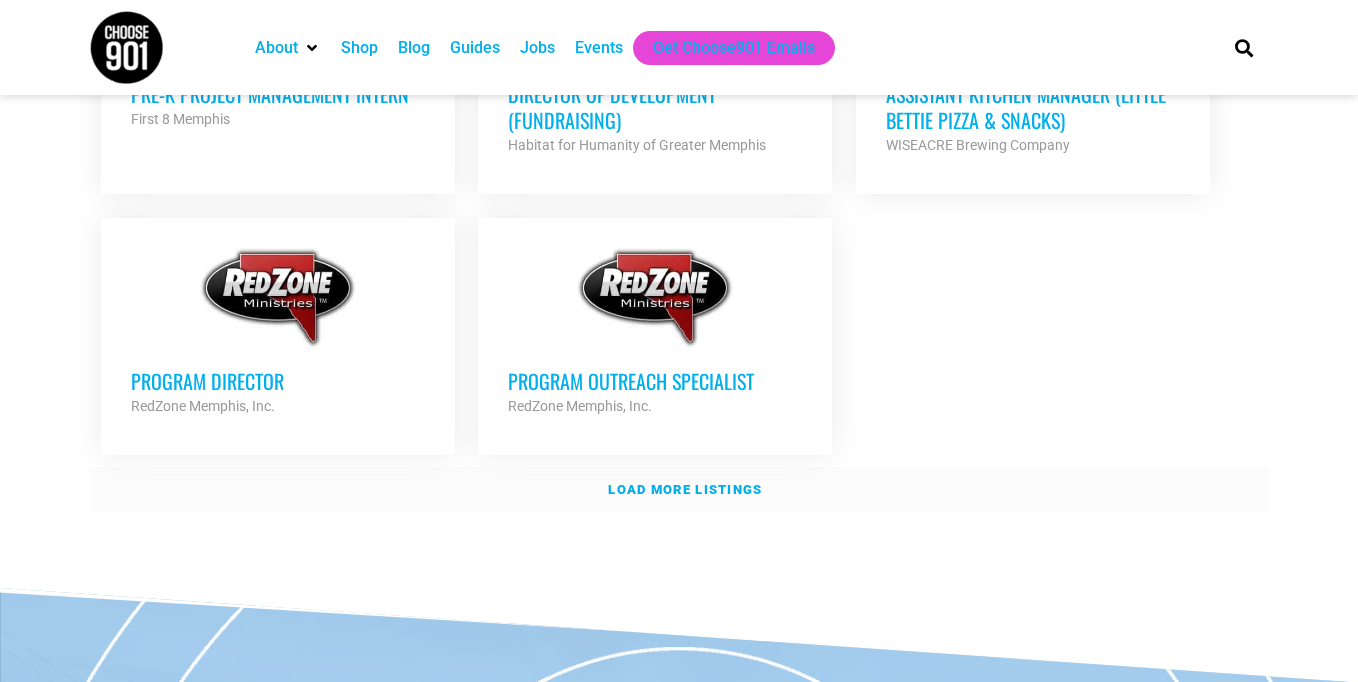 click on "Load more listings" at bounding box center (685, 489) 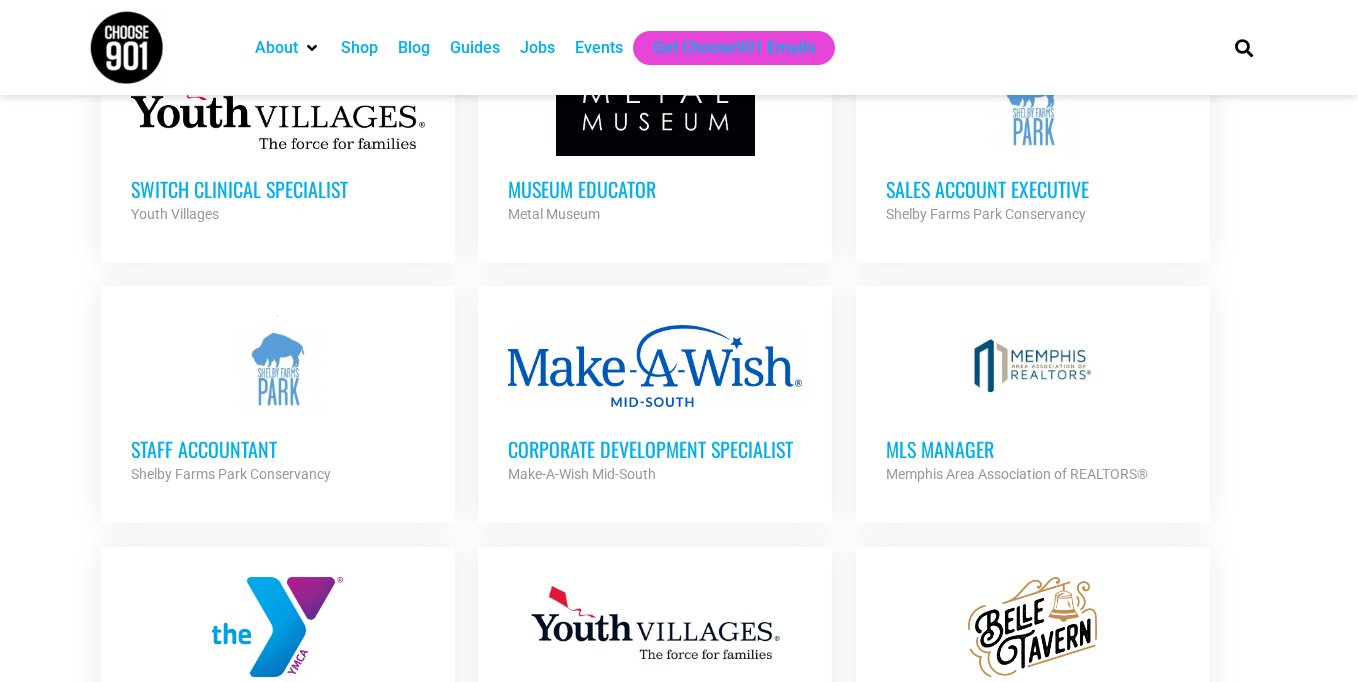 scroll, scrollTop: 1138, scrollLeft: 0, axis: vertical 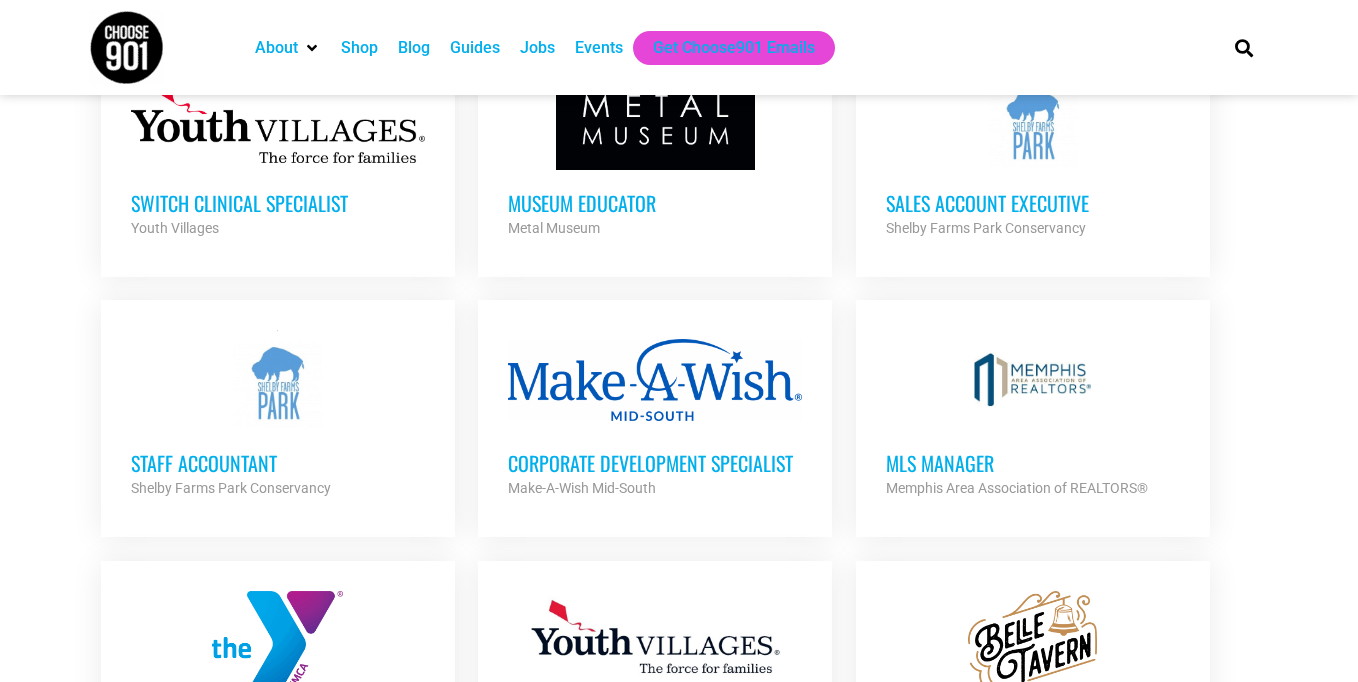 click at bounding box center [1033, 380] 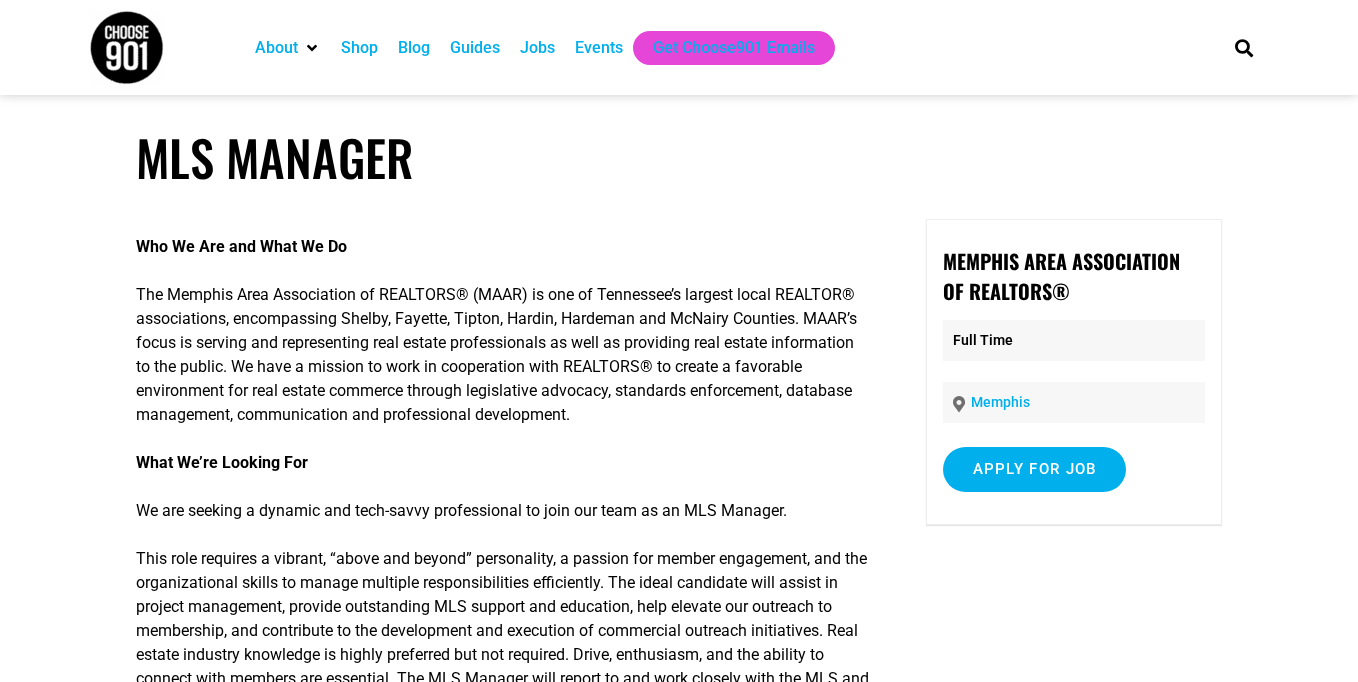 scroll, scrollTop: 0, scrollLeft: 0, axis: both 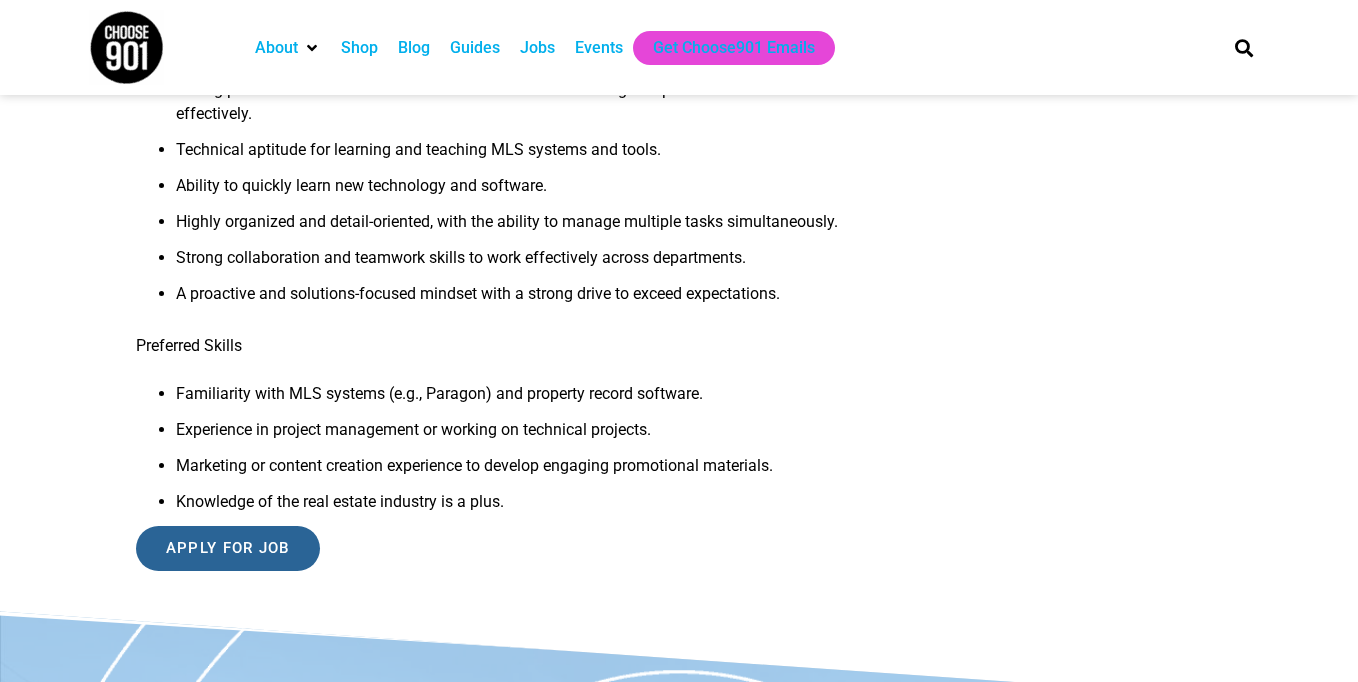 click on "Apply for job" at bounding box center (228, 548) 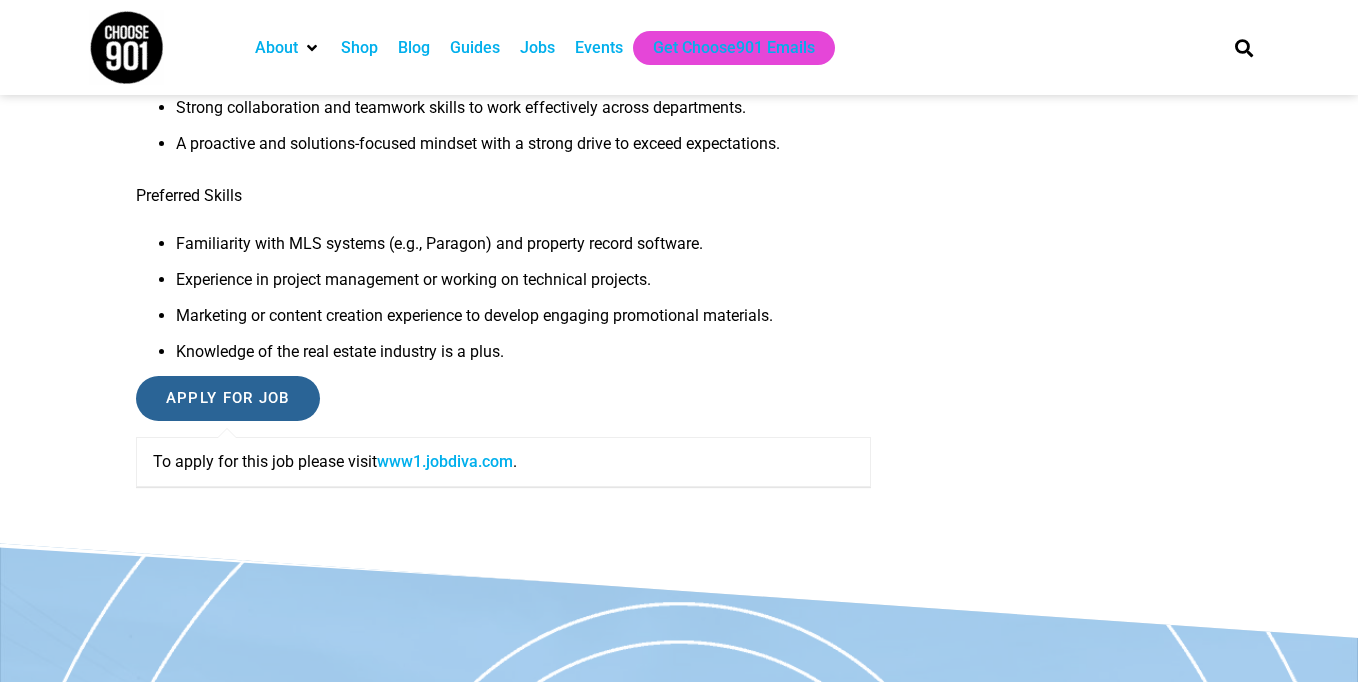 scroll, scrollTop: 2029, scrollLeft: 0, axis: vertical 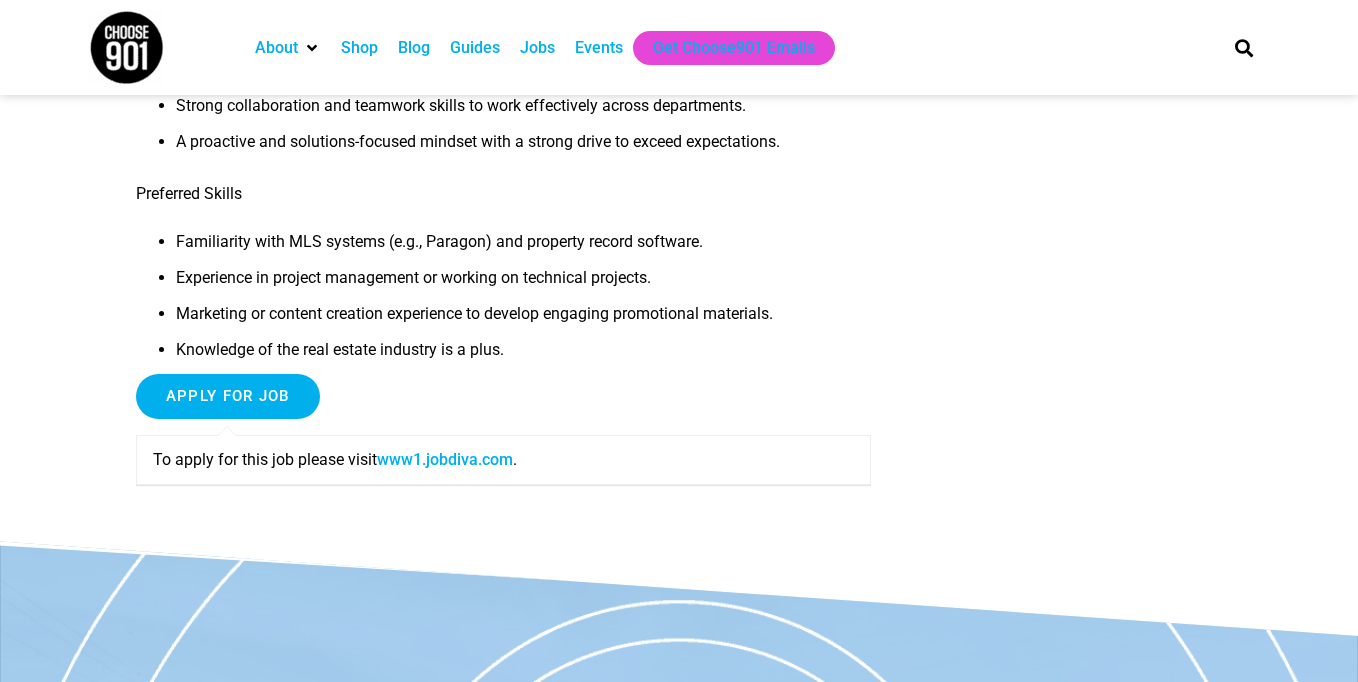 click on "www1.jobdiva.com" at bounding box center (445, 459) 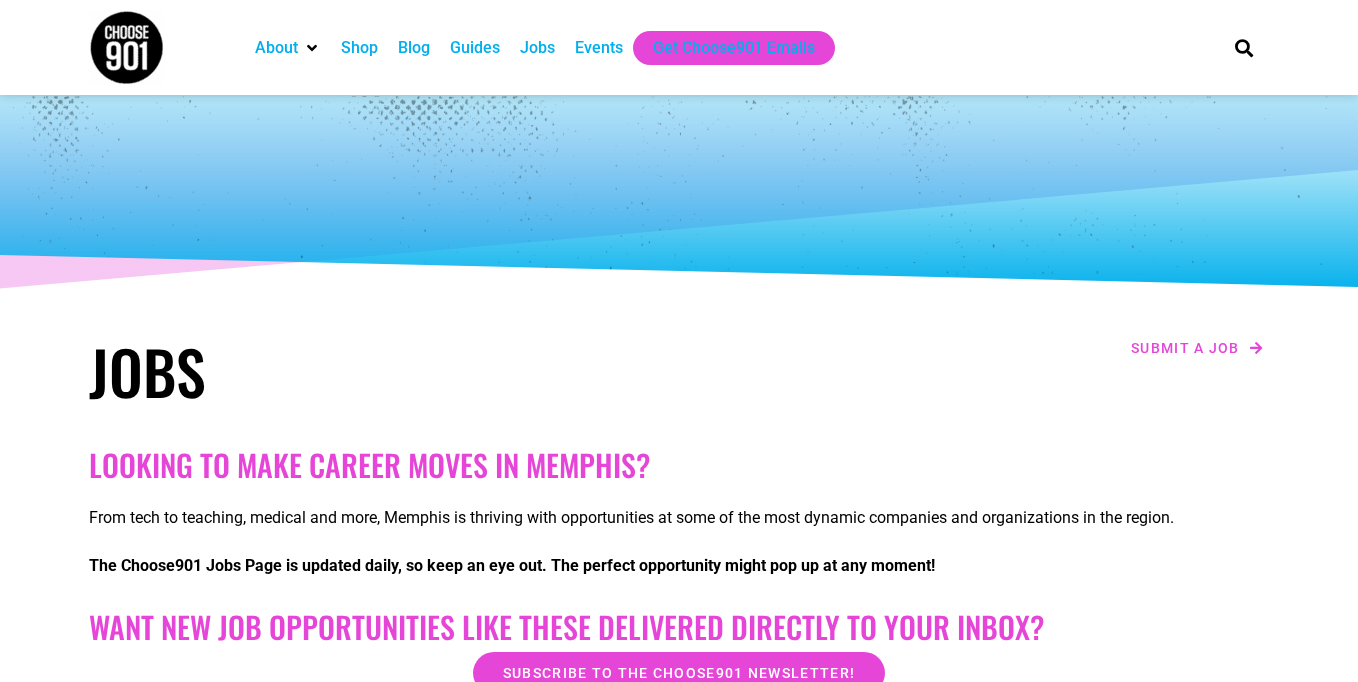 scroll, scrollTop: 278, scrollLeft: 0, axis: vertical 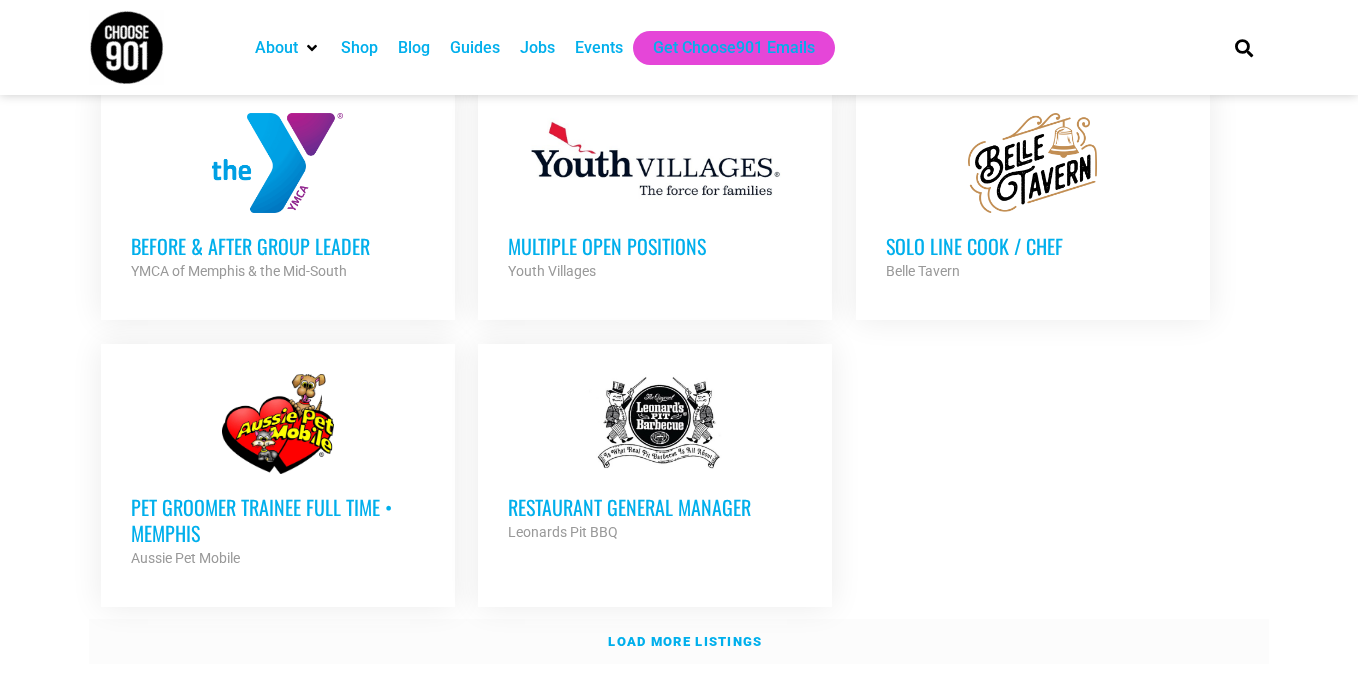 click on "Load more listings" at bounding box center (685, 641) 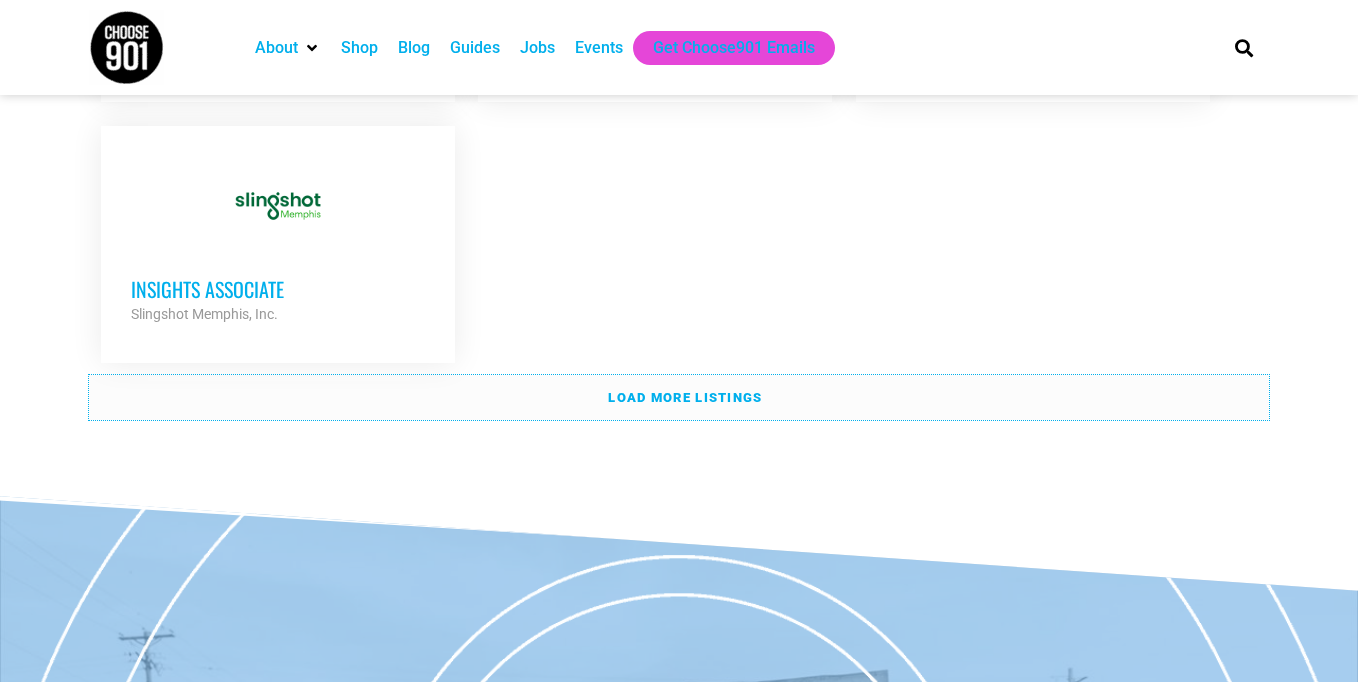 scroll, scrollTop: 4410, scrollLeft: 0, axis: vertical 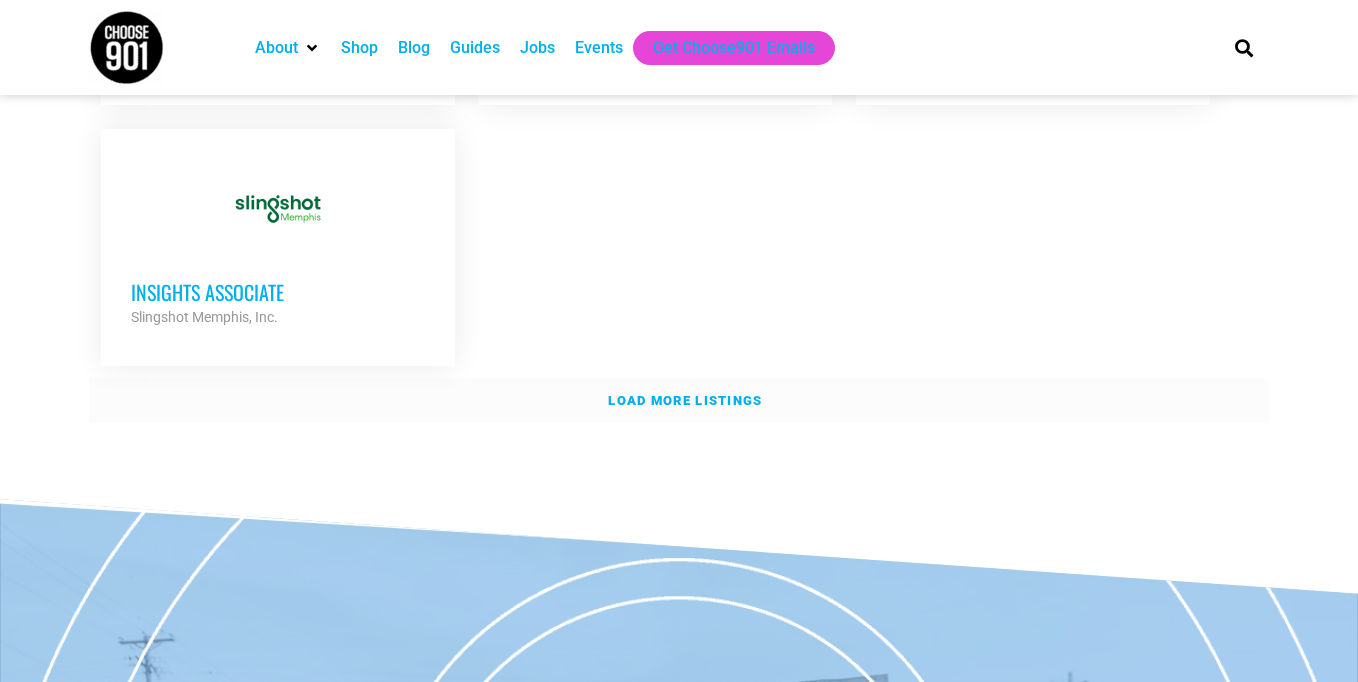 click on "Load more listings" at bounding box center [679, 401] 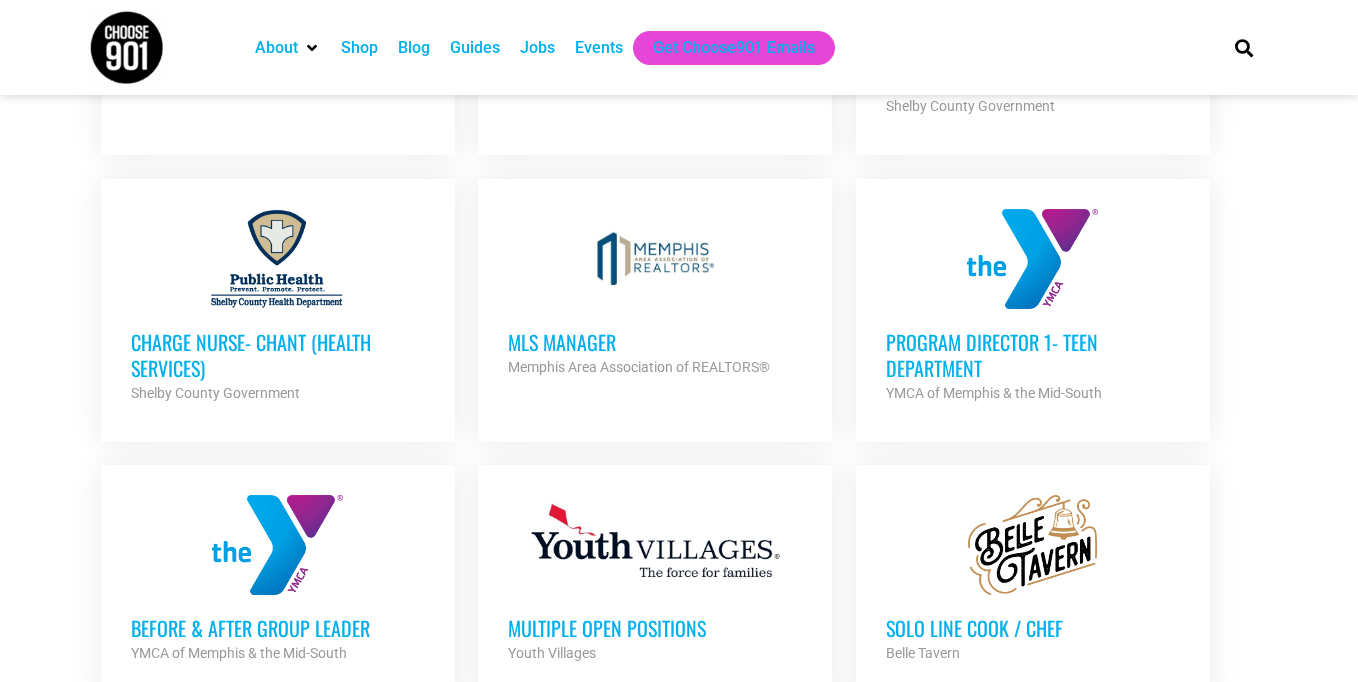 scroll, scrollTop: 1829, scrollLeft: 0, axis: vertical 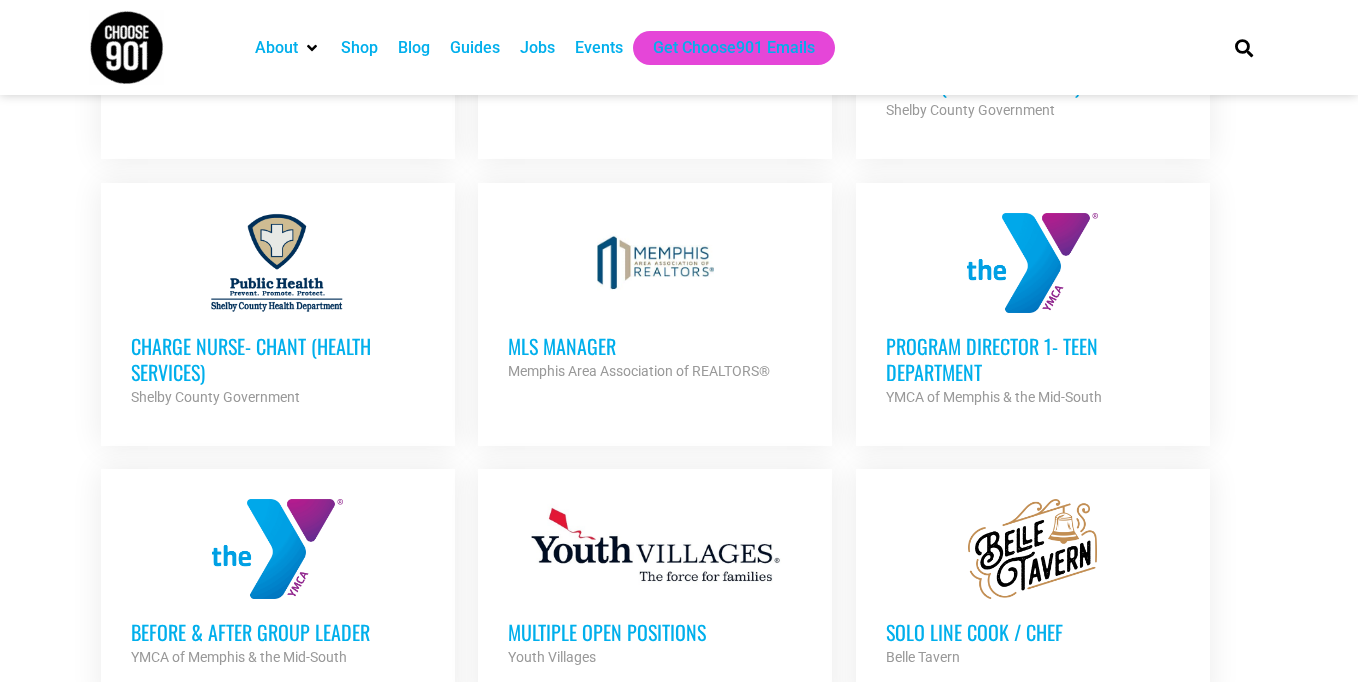 click on "Memphis Area Association of REALTORS®" at bounding box center [639, 371] 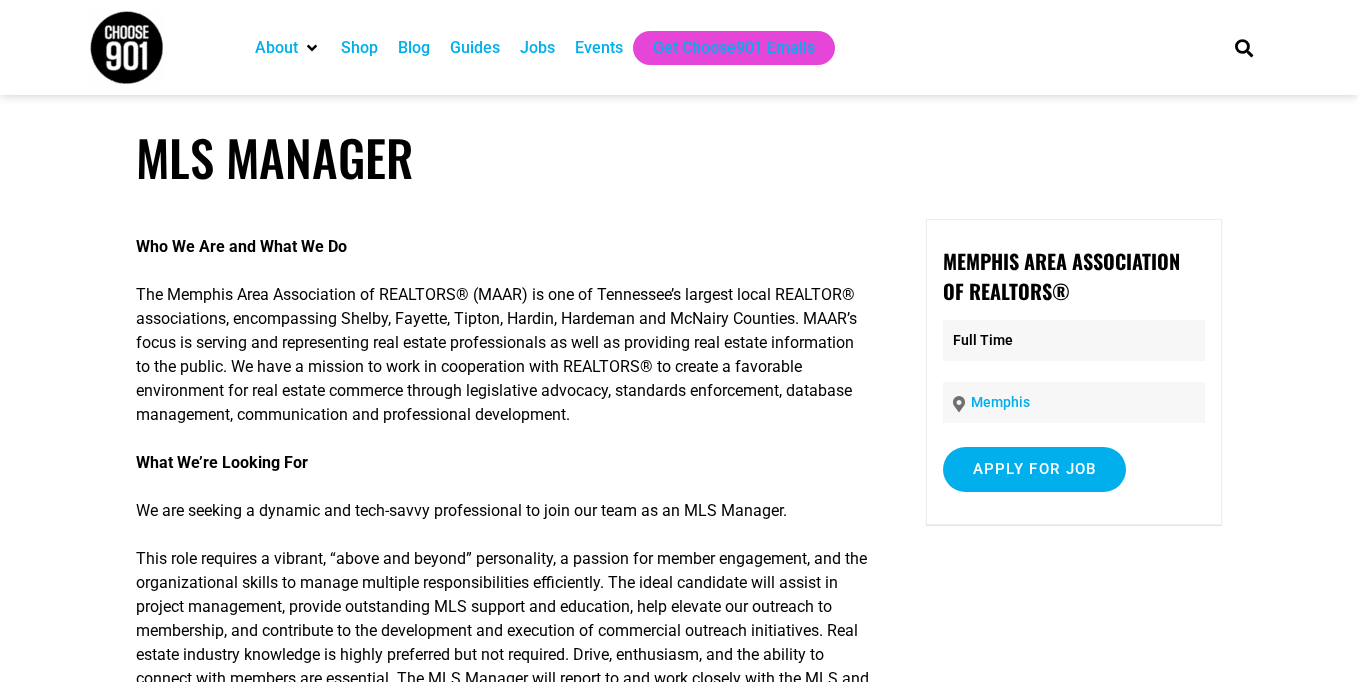 scroll, scrollTop: 0, scrollLeft: 0, axis: both 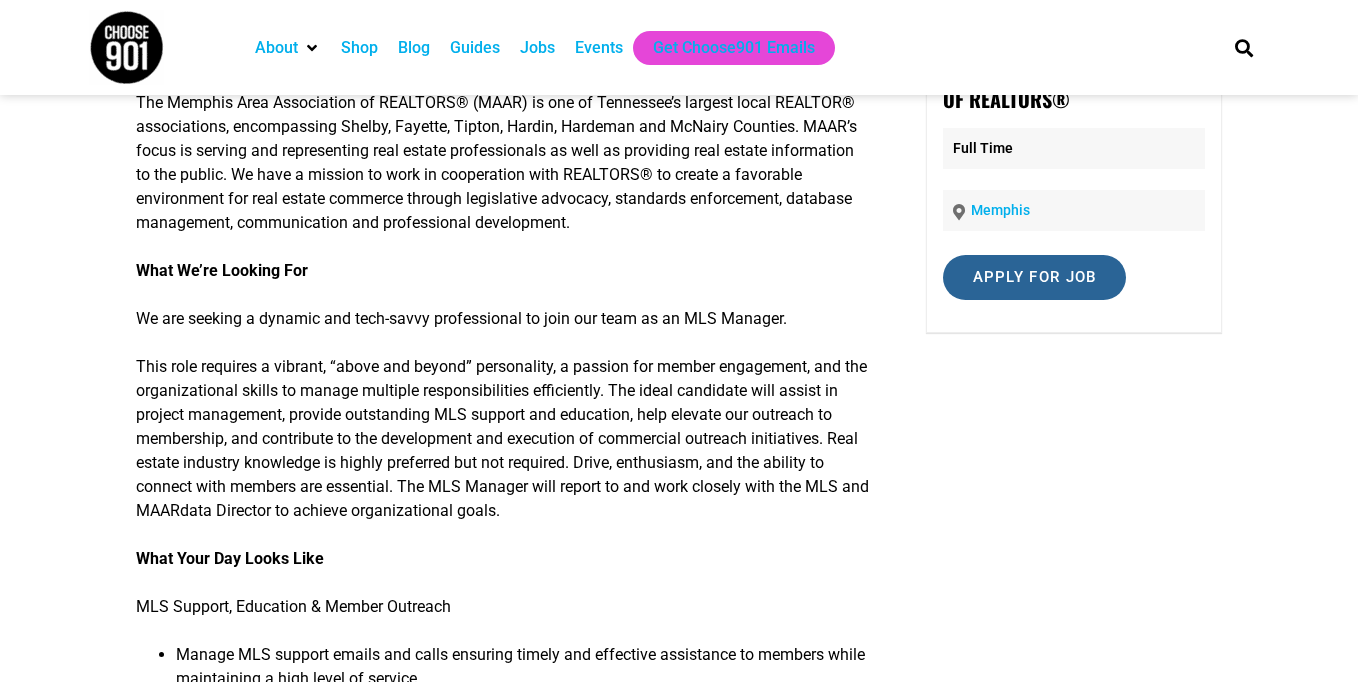 click on "Apply for job" at bounding box center (1035, 277) 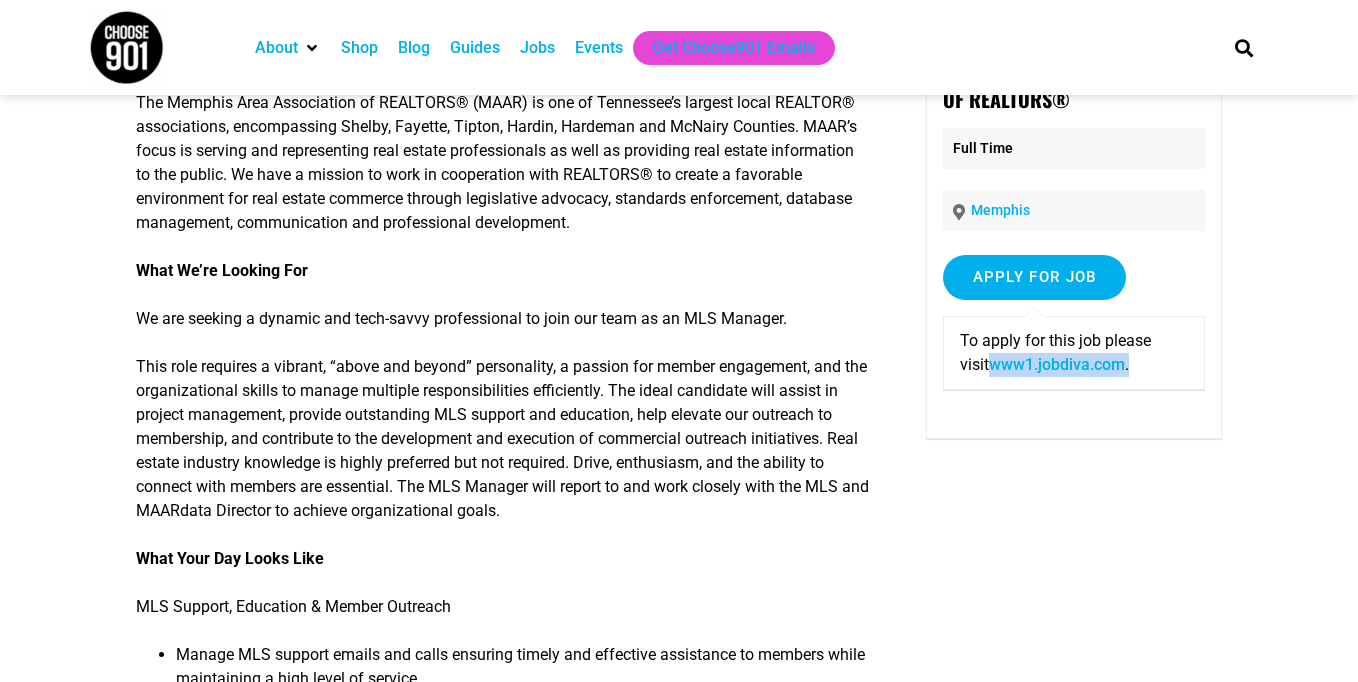drag, startPoint x: 1114, startPoint y: 368, endPoint x: 952, endPoint y: 372, distance: 162.04938 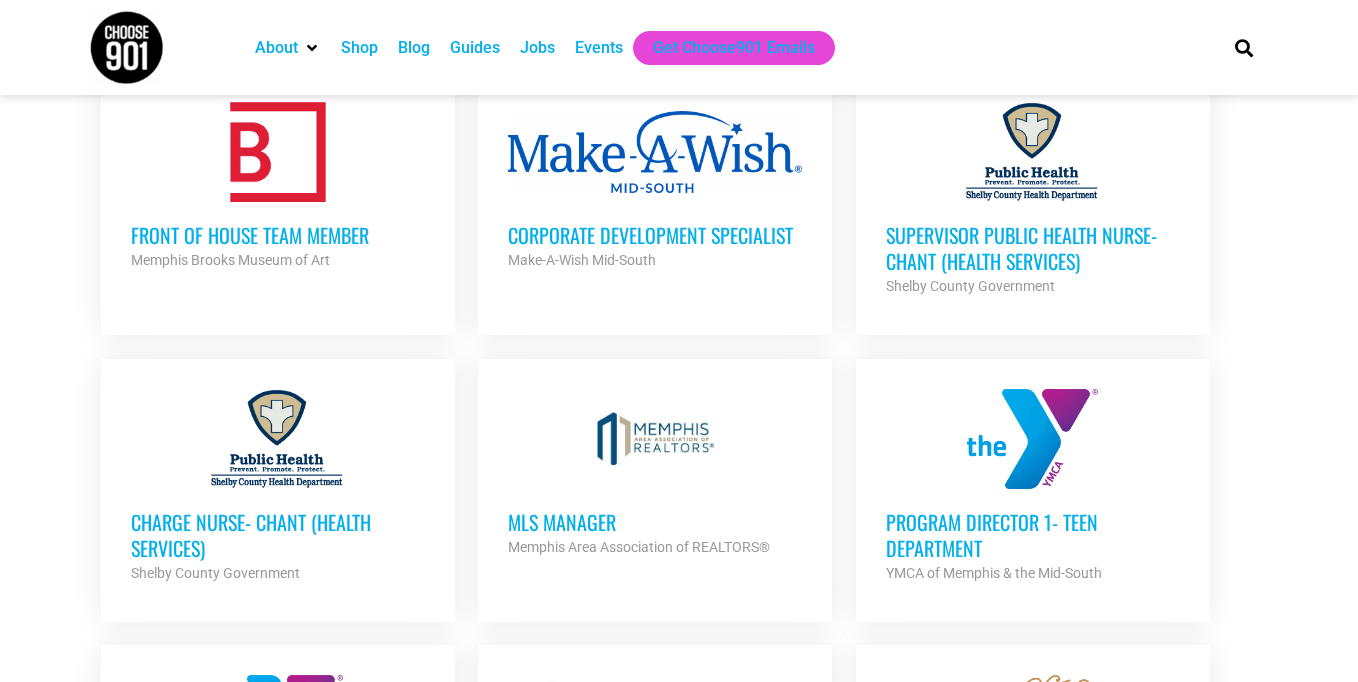 scroll, scrollTop: 0, scrollLeft: 0, axis: both 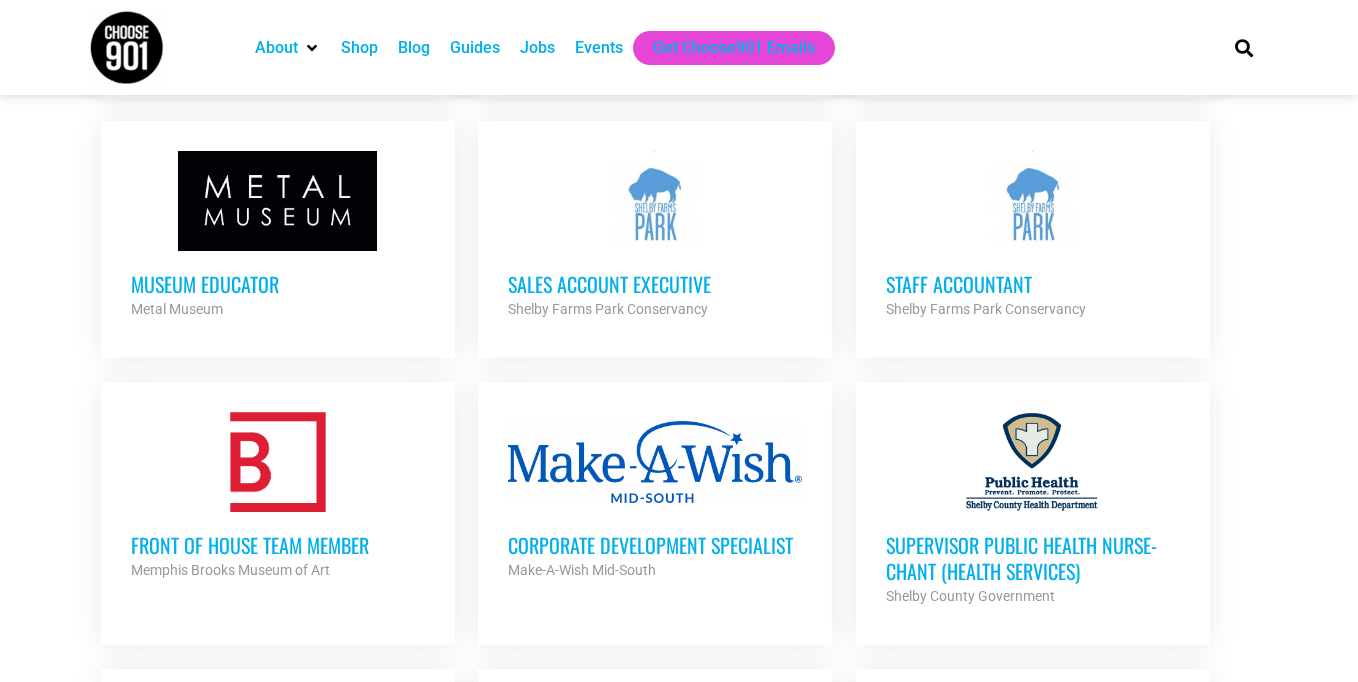 click at bounding box center (278, 462) 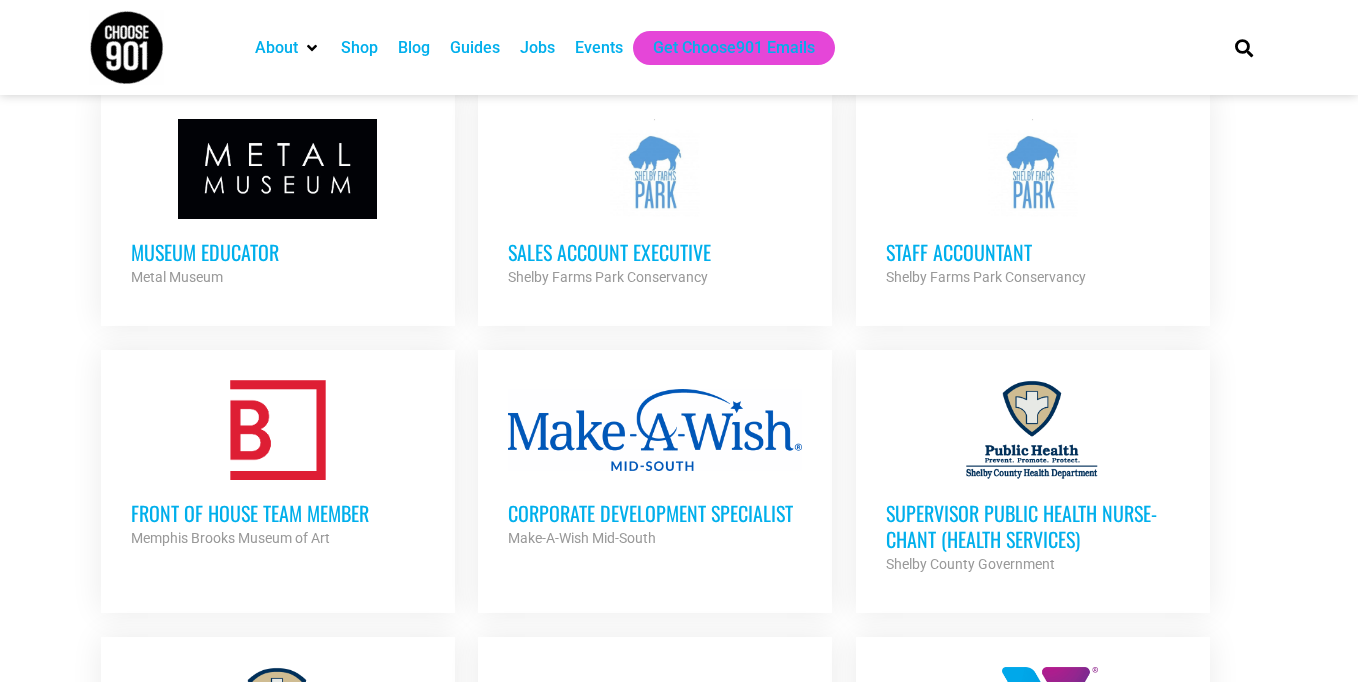scroll, scrollTop: 1379, scrollLeft: 0, axis: vertical 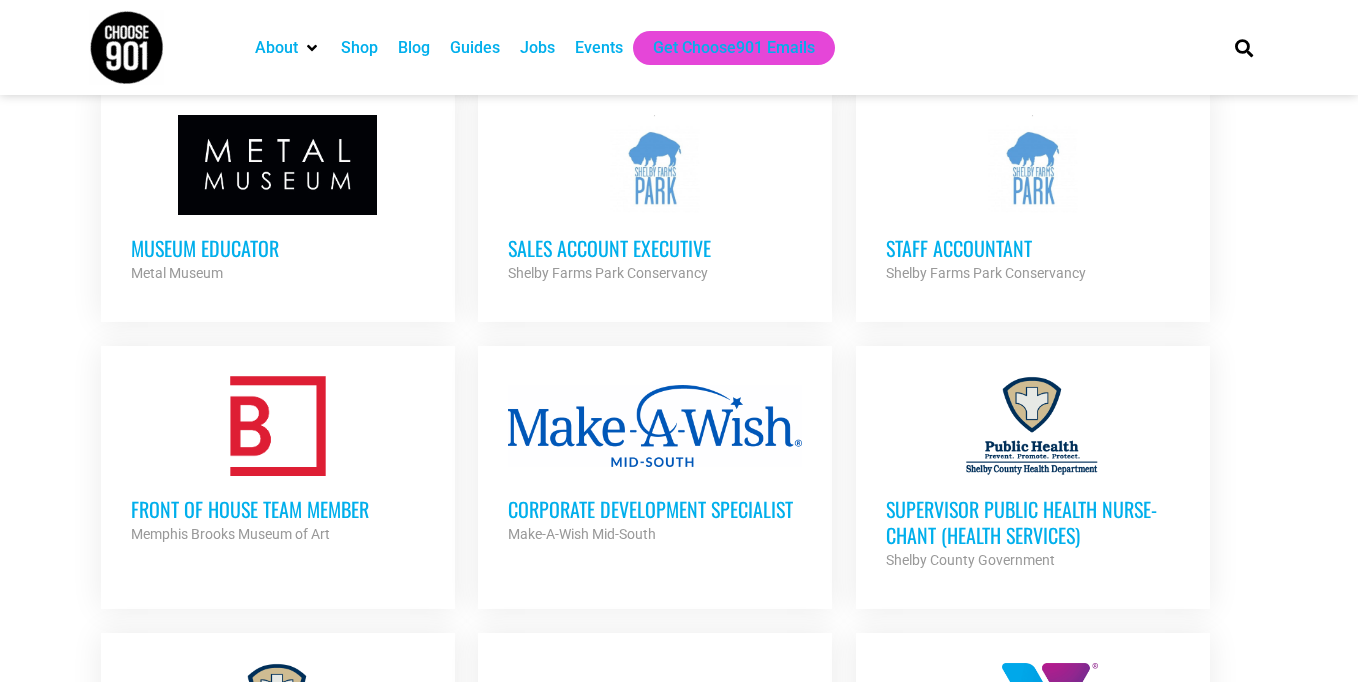click at bounding box center [278, 426] 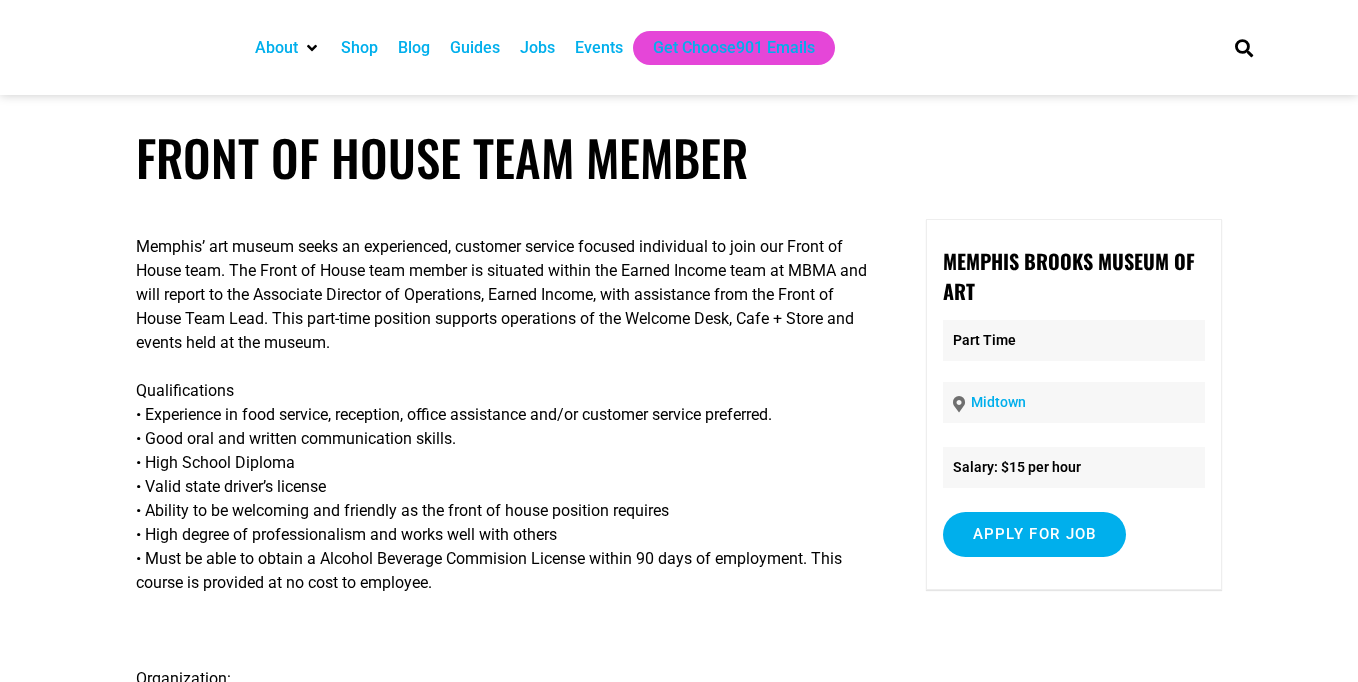 scroll, scrollTop: 0, scrollLeft: 0, axis: both 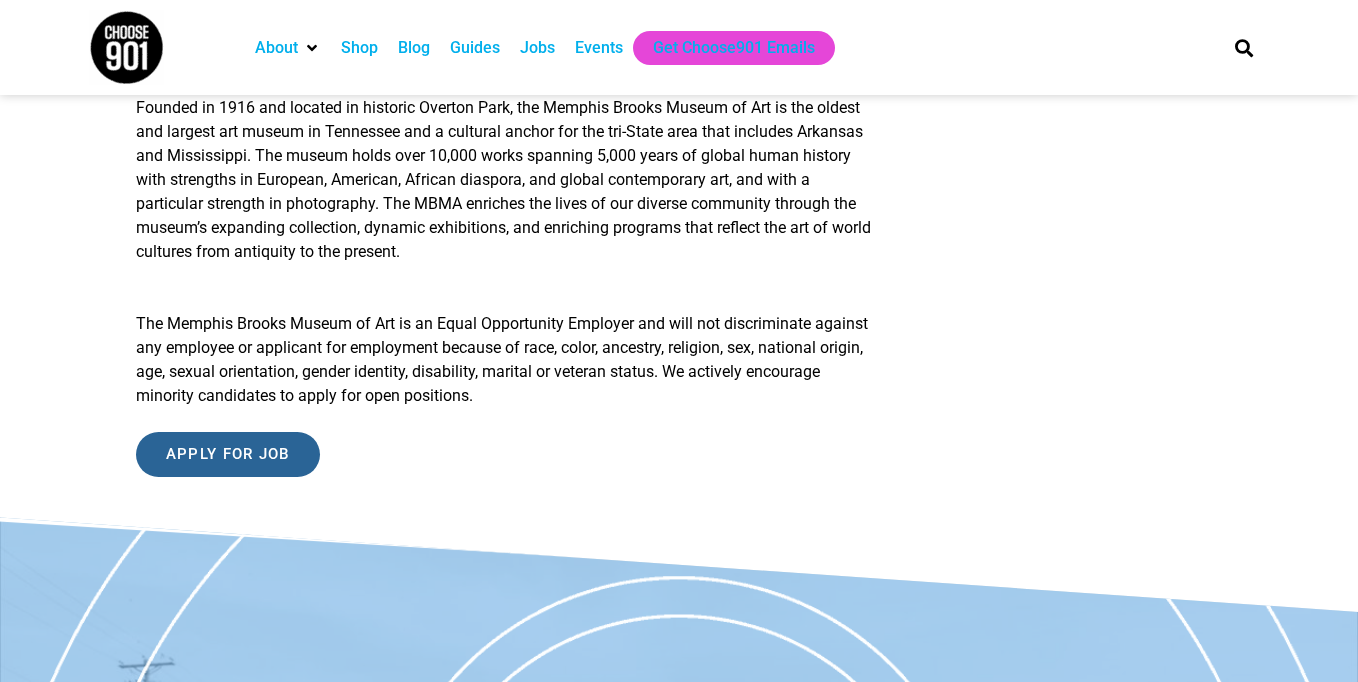 click on "Apply for job" at bounding box center [228, 454] 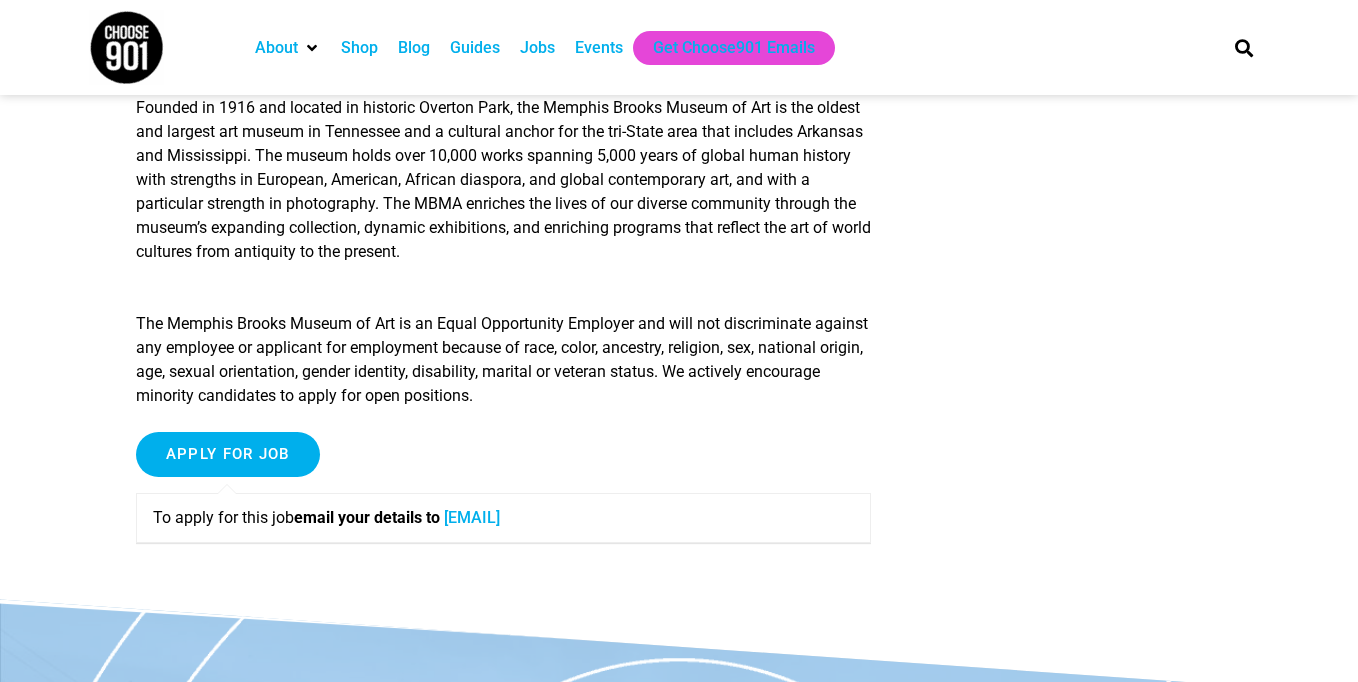 drag, startPoint x: 768, startPoint y: 517, endPoint x: 460, endPoint y: 528, distance: 308.19638 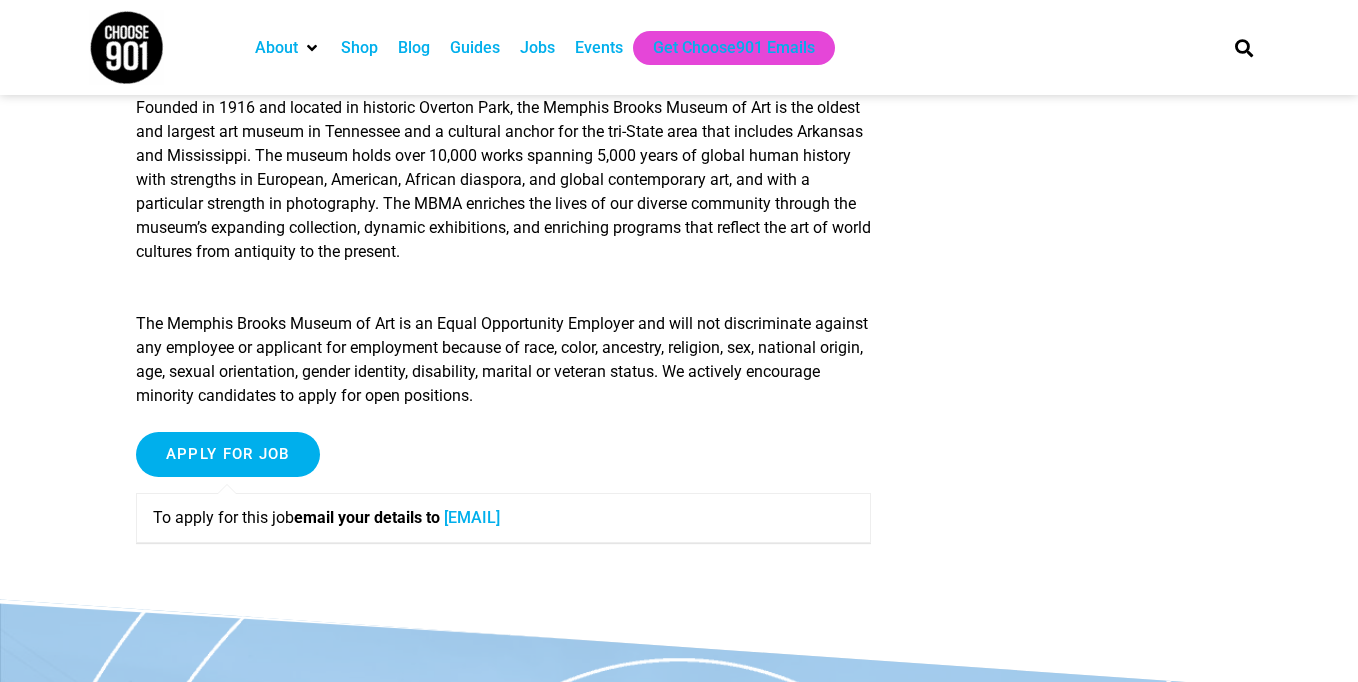 click on "Memphis’ art museum seeks an experienced, customer service focused individual to join our Front of House team. The Front of House team member is situated within the Earned Income team at MBMA and will report to the Associate Director of Operations, Earned Income, with assistance from the Front of House Team Lead. This part-time position supports operations of the Welcome Desk, Cafe + Store and events held at the museum.
Qualifications
• Experience in food service, reception, office assistance and/or customer service preferred.
• Good oral and written communication skills.
• High School Diploma
• Valid state driver’s license
• Ability to be welcoming and friendly as the front of house position requires
• High degree of professionalism and works well with others
• Must be able to obtain a Alcohol Beverage Commision License within 90 days of employment. This course is provided at no cost to employee.
‍
Organization:
‍
Apply for job" at bounding box center [503, 87] 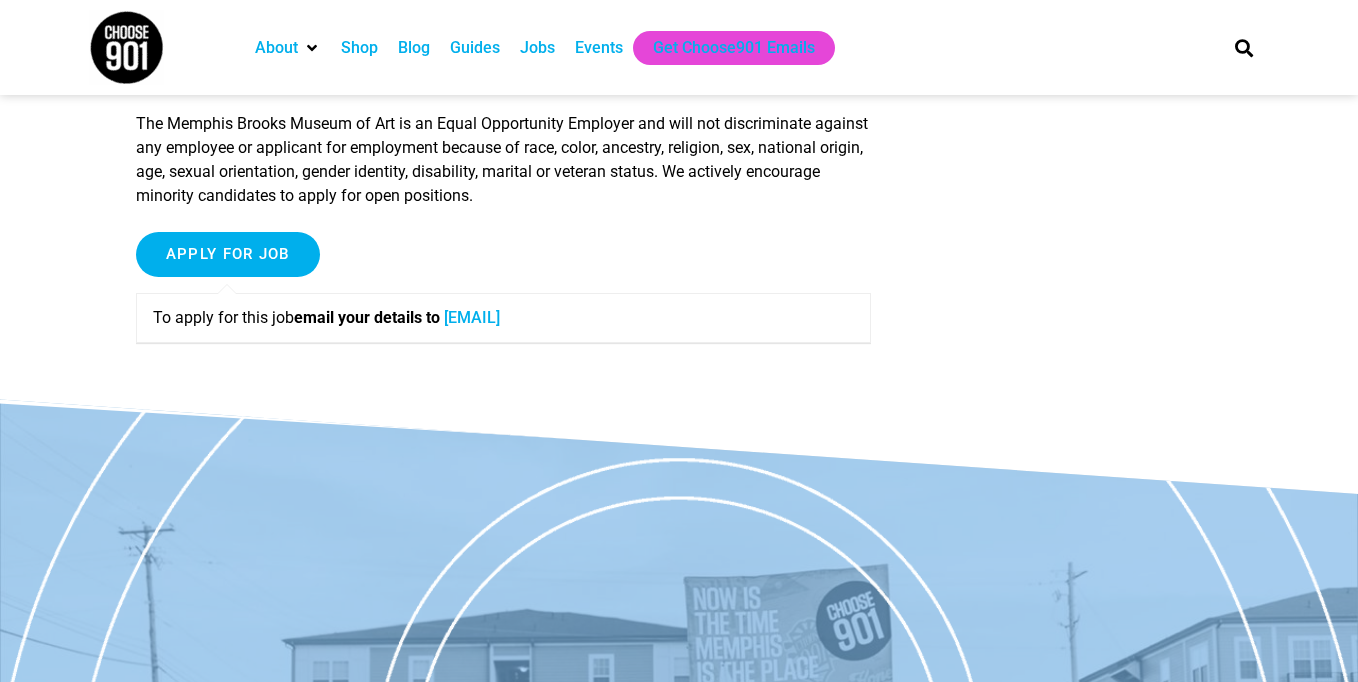 scroll, scrollTop: 779, scrollLeft: 0, axis: vertical 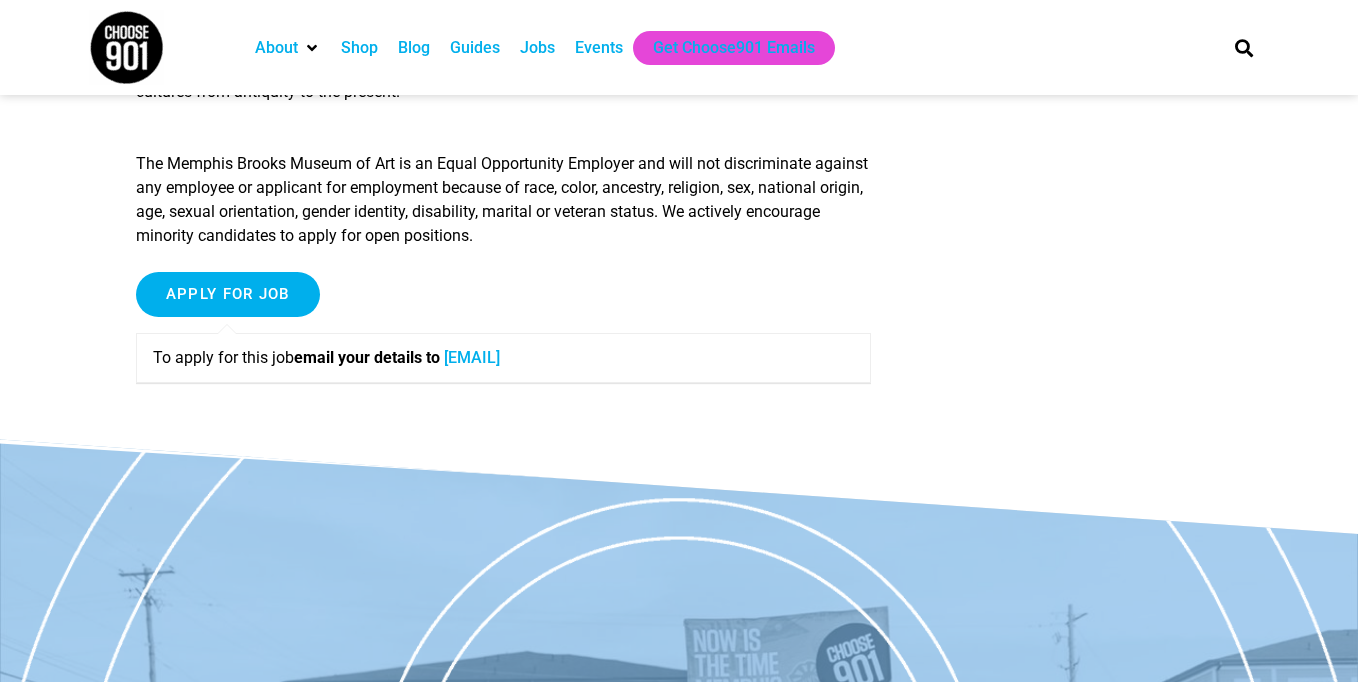 drag, startPoint x: 763, startPoint y: 359, endPoint x: 462, endPoint y: 361, distance: 301.00665 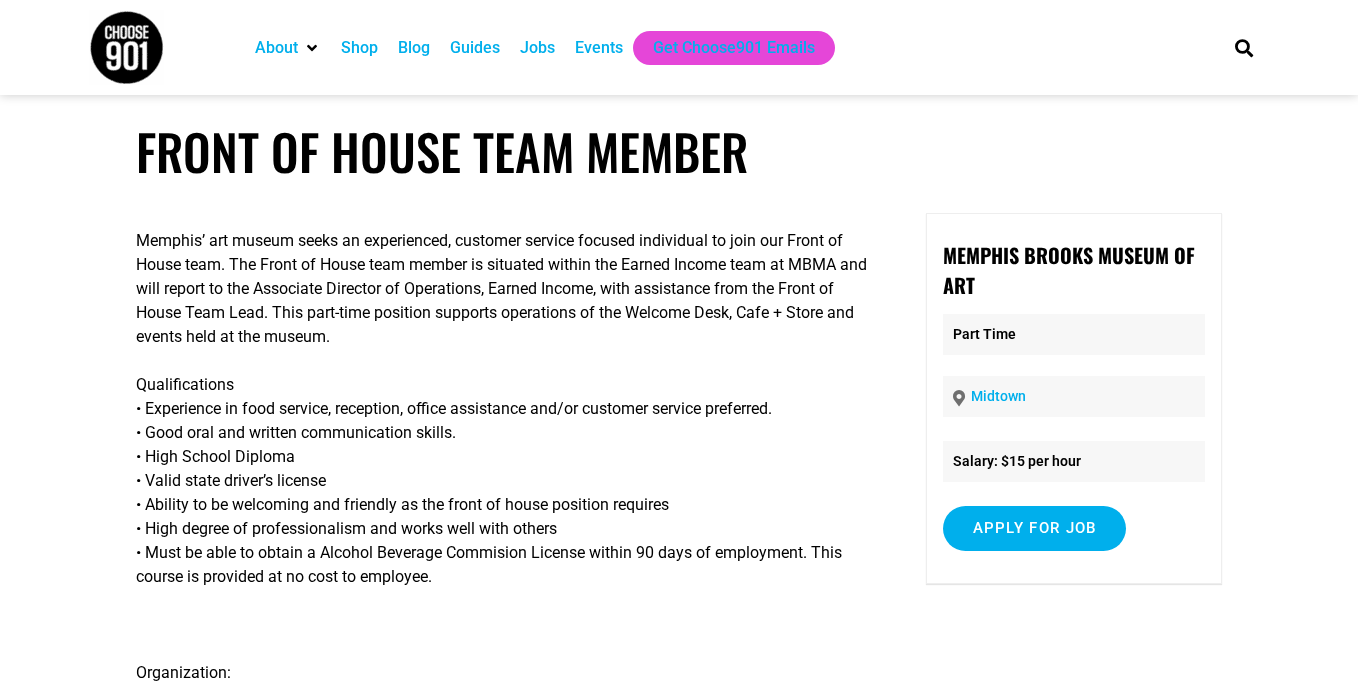 scroll, scrollTop: 14, scrollLeft: 0, axis: vertical 